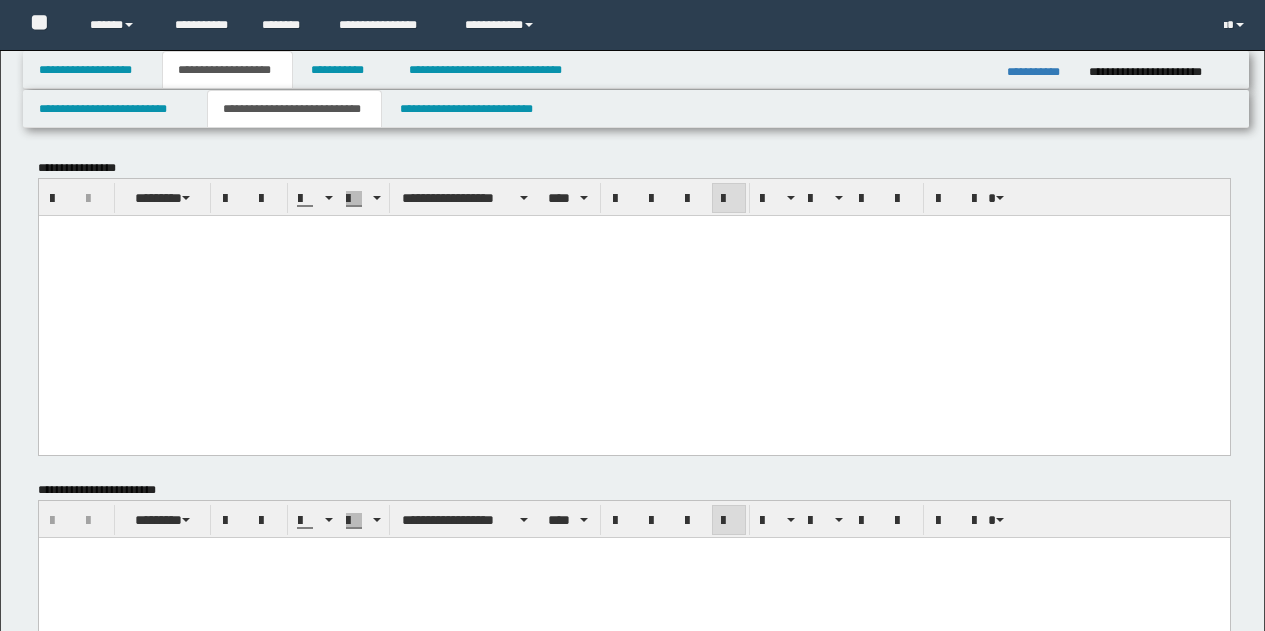 scroll, scrollTop: 400, scrollLeft: 0, axis: vertical 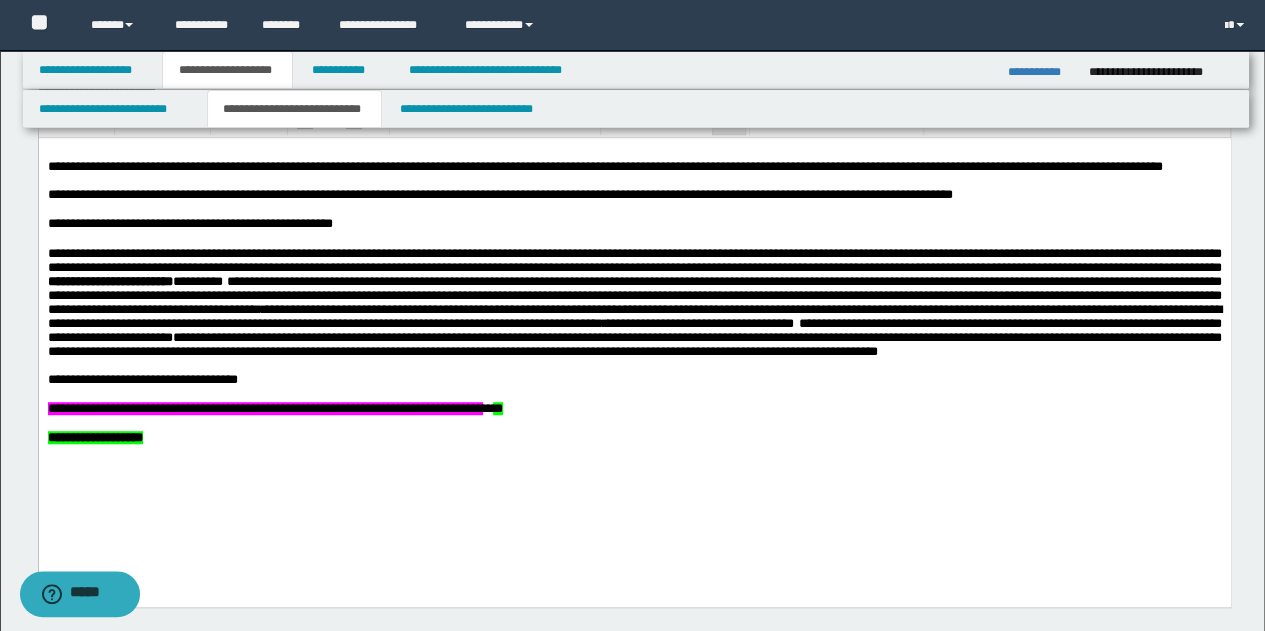 click on "**********" at bounding box center [294, 109] 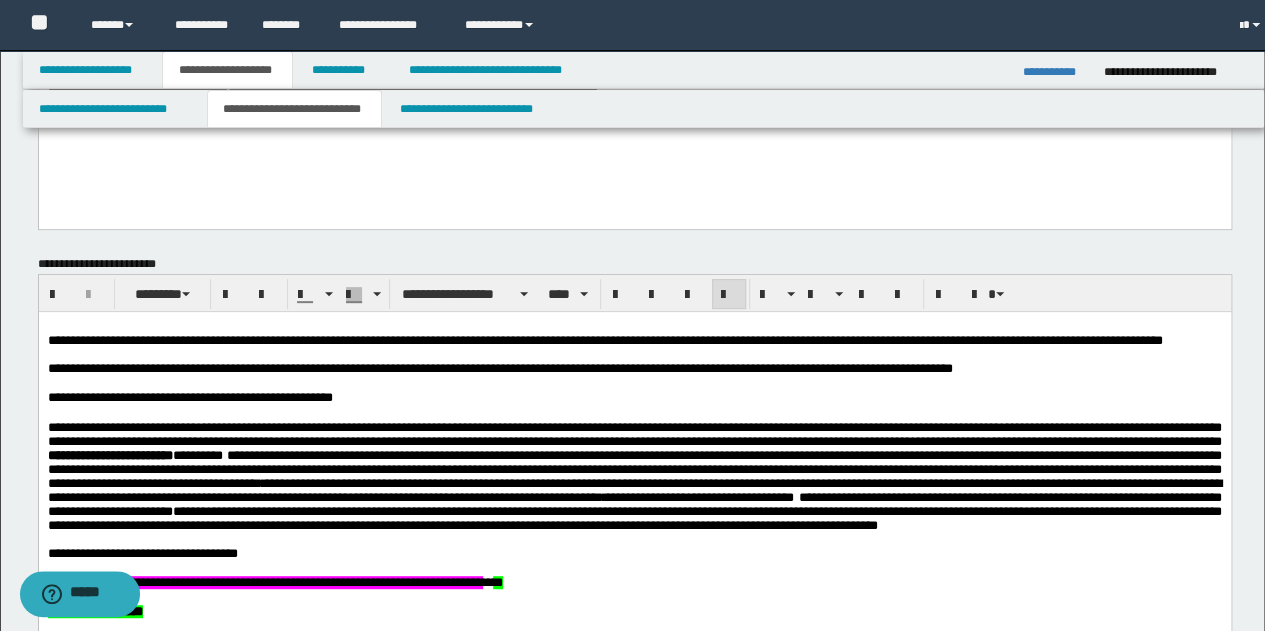 scroll, scrollTop: 0, scrollLeft: 0, axis: both 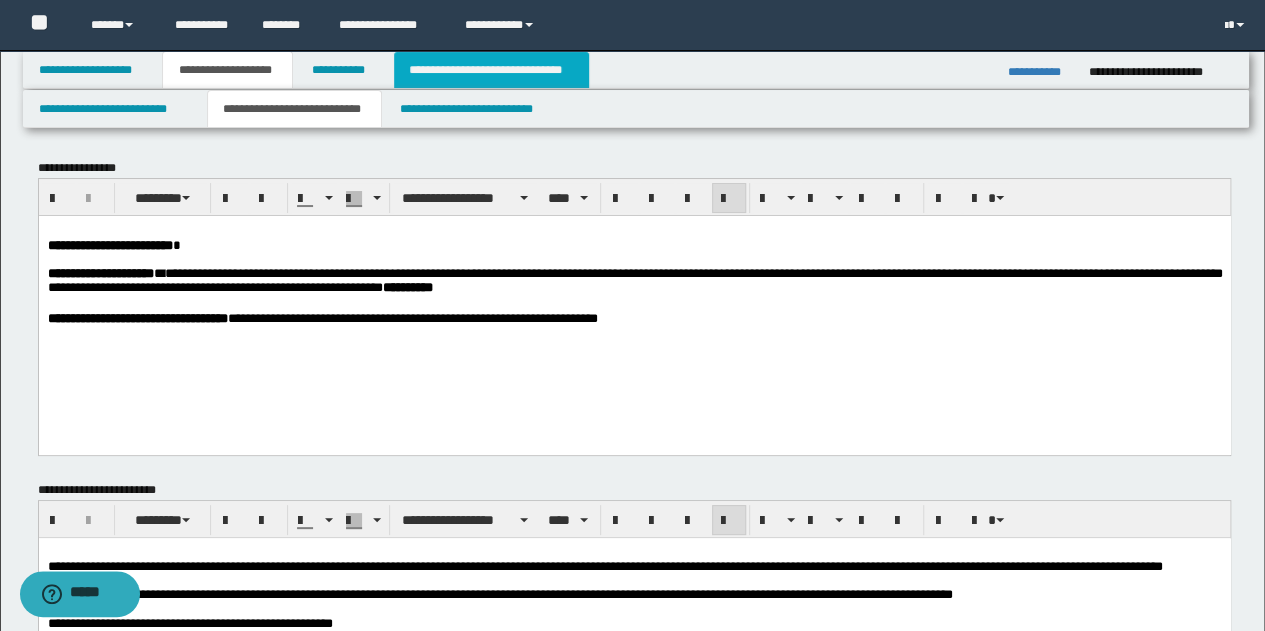 click on "**********" at bounding box center [491, 70] 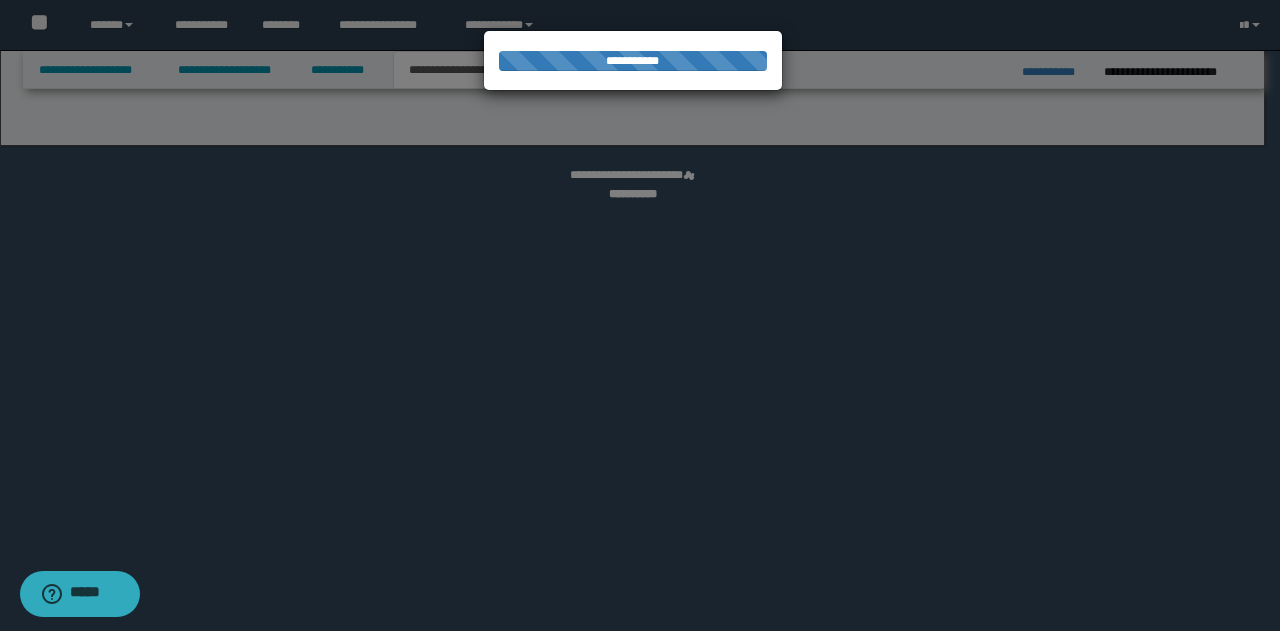 select on "*" 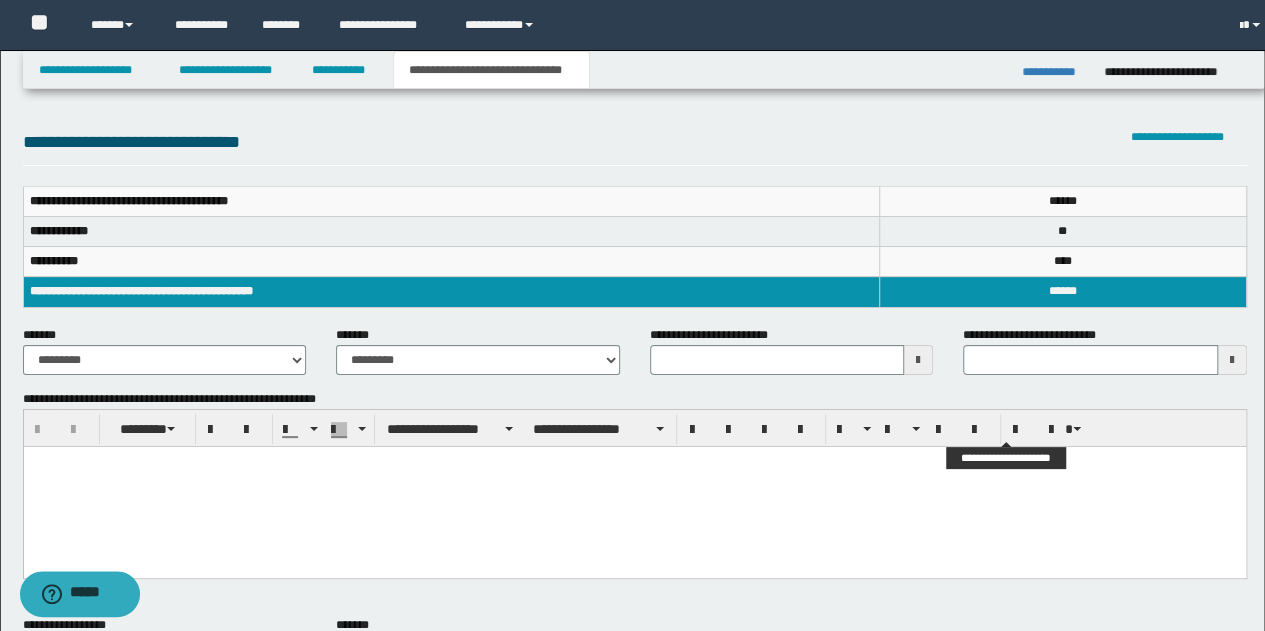 scroll, scrollTop: 0, scrollLeft: 0, axis: both 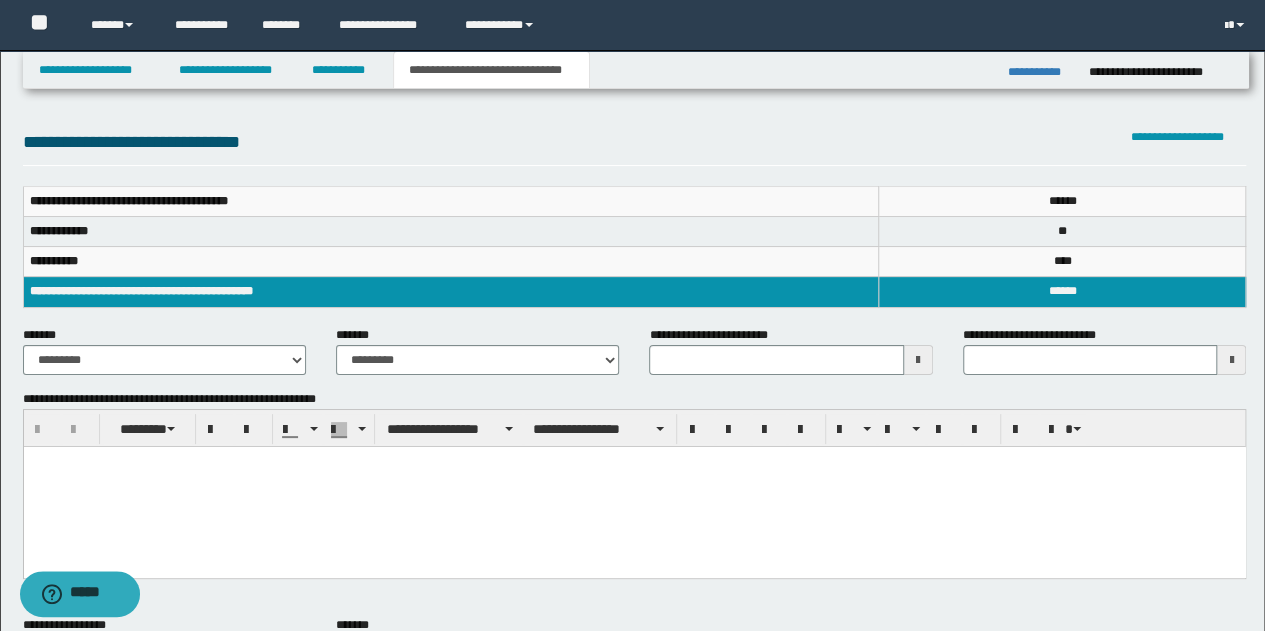 type 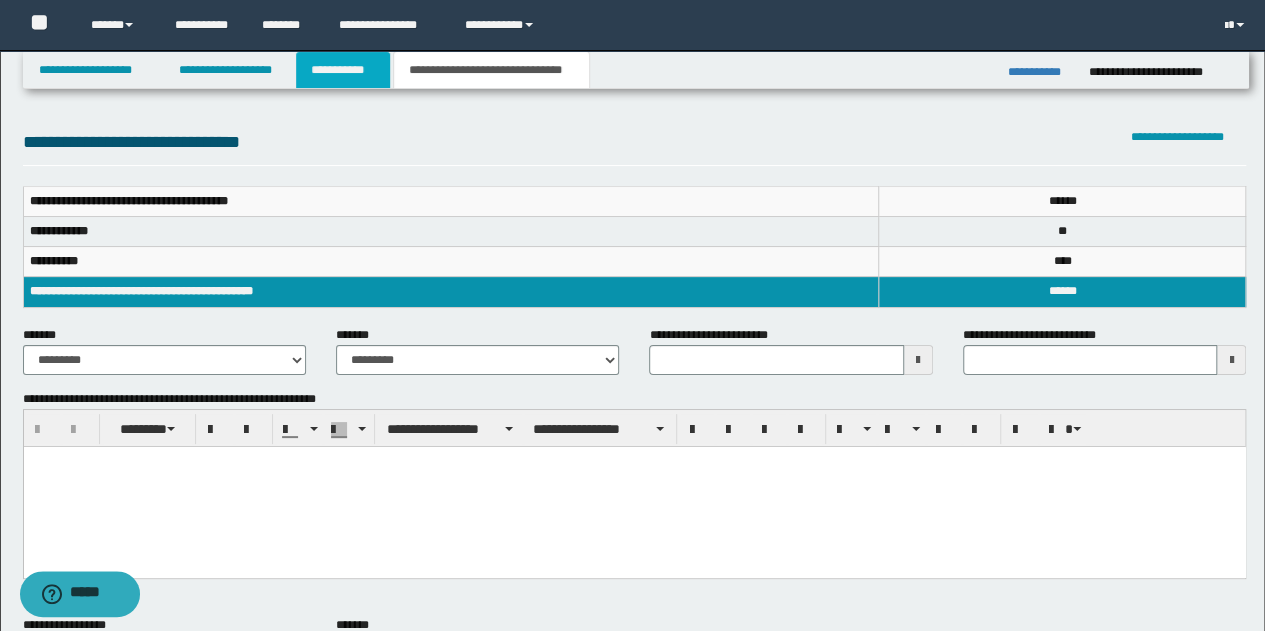 click on "**********" at bounding box center [343, 70] 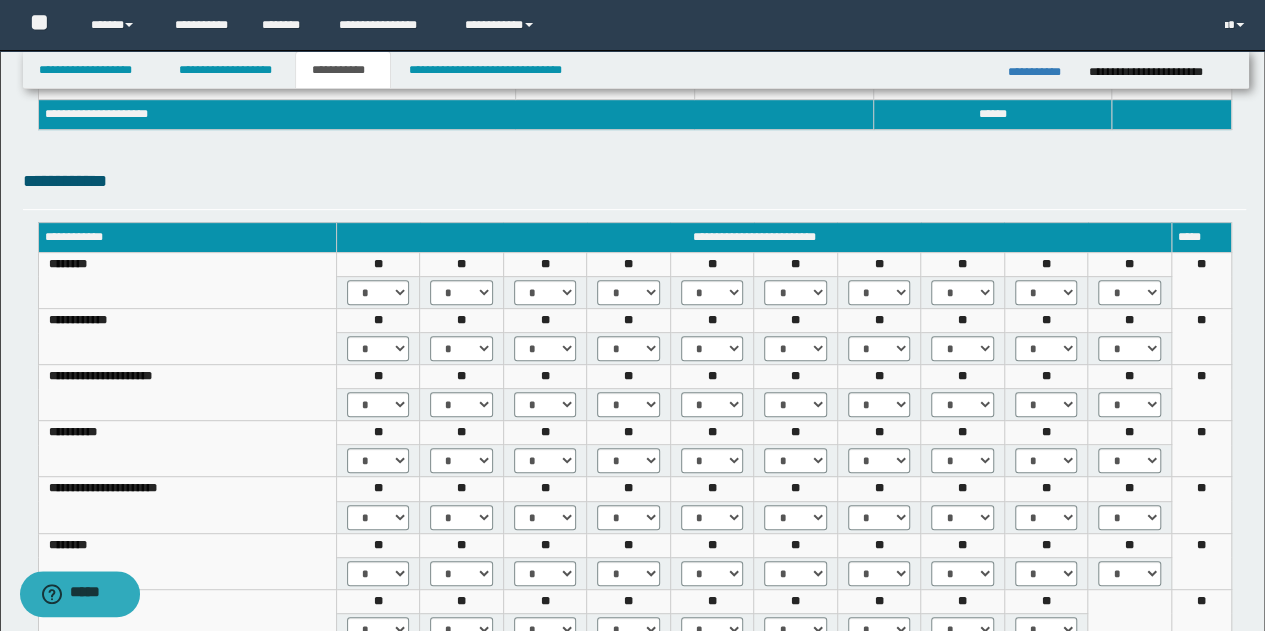 scroll, scrollTop: 300, scrollLeft: 0, axis: vertical 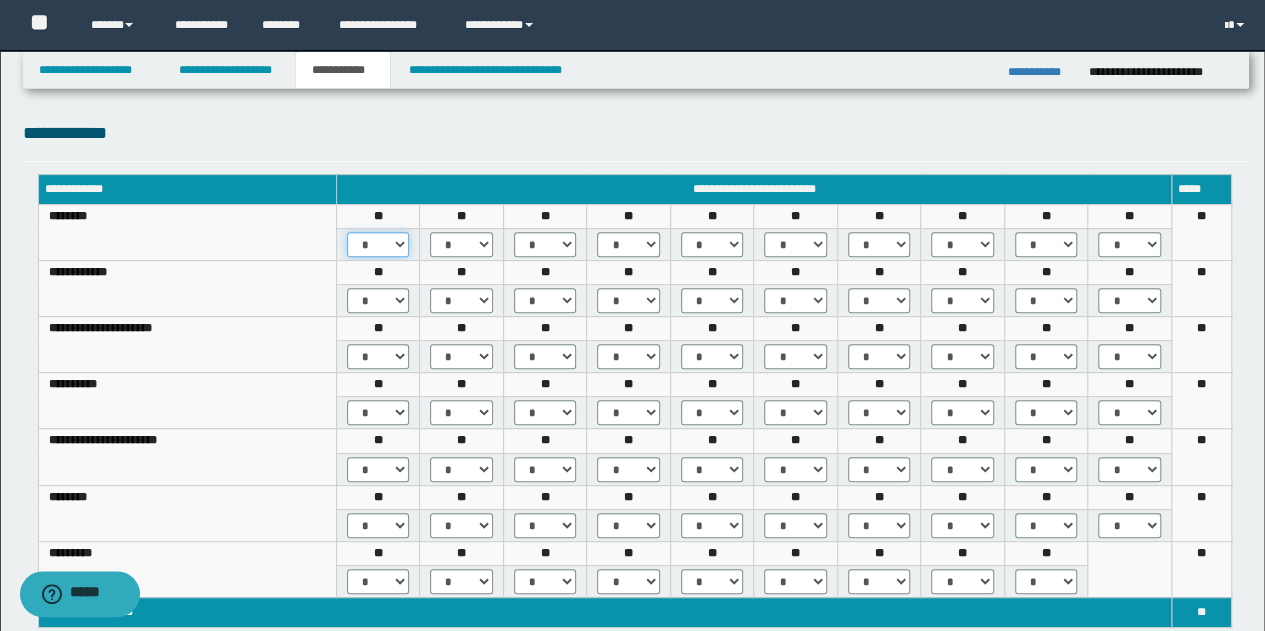 click on "* *** *** ***" at bounding box center (378, 244) 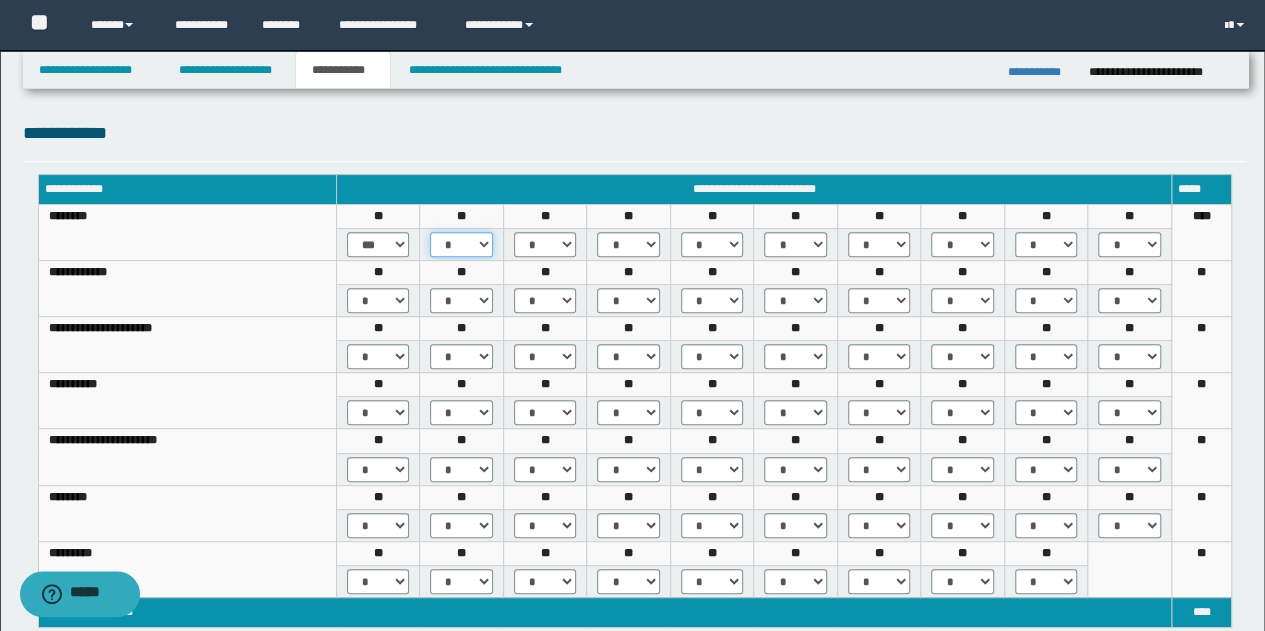 click on "* *** *** ***" at bounding box center (461, 244) 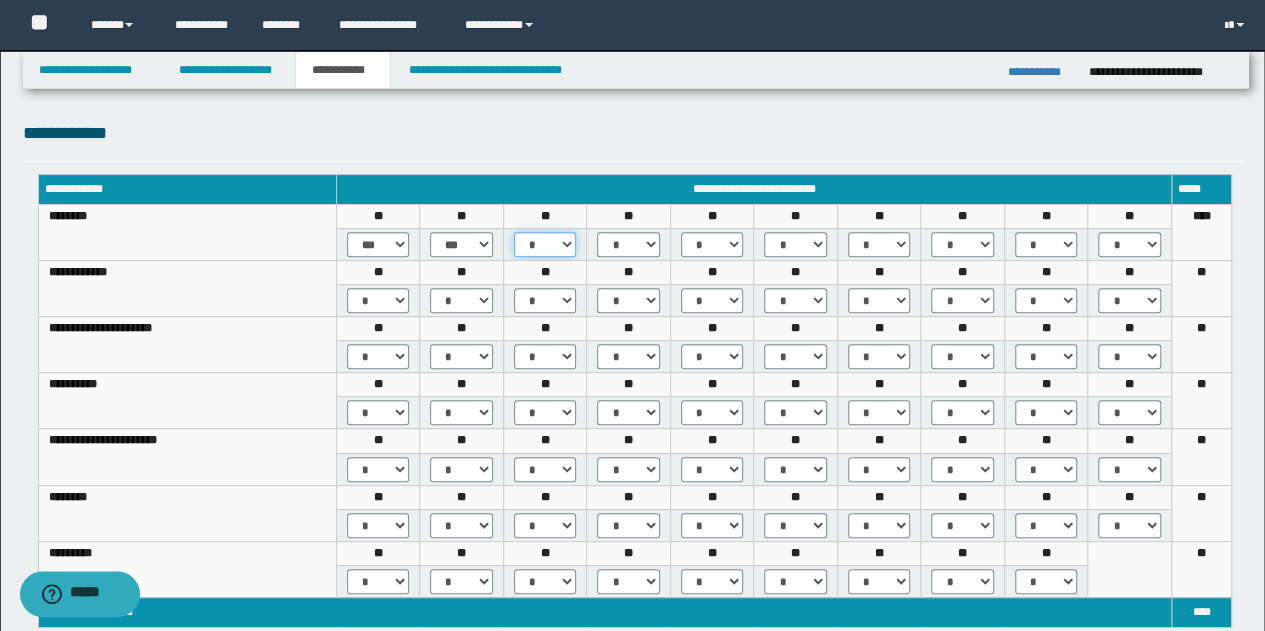 click on "* *** *** ***" at bounding box center (545, 244) 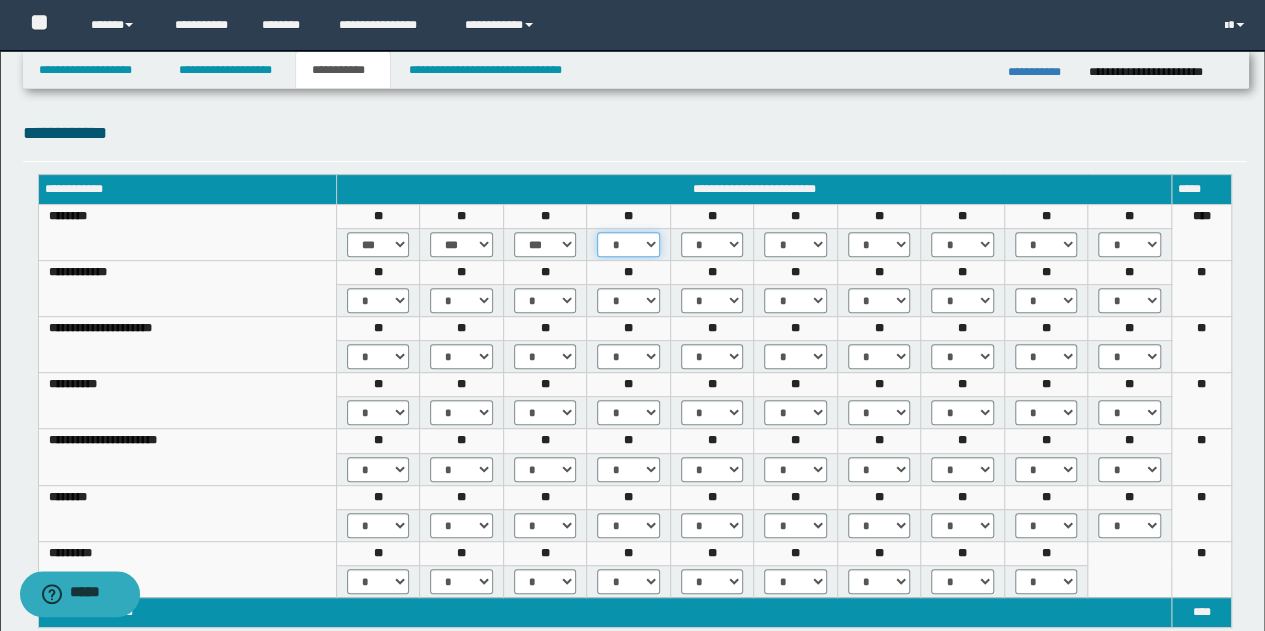 click on "* *** *** ***" at bounding box center [628, 244] 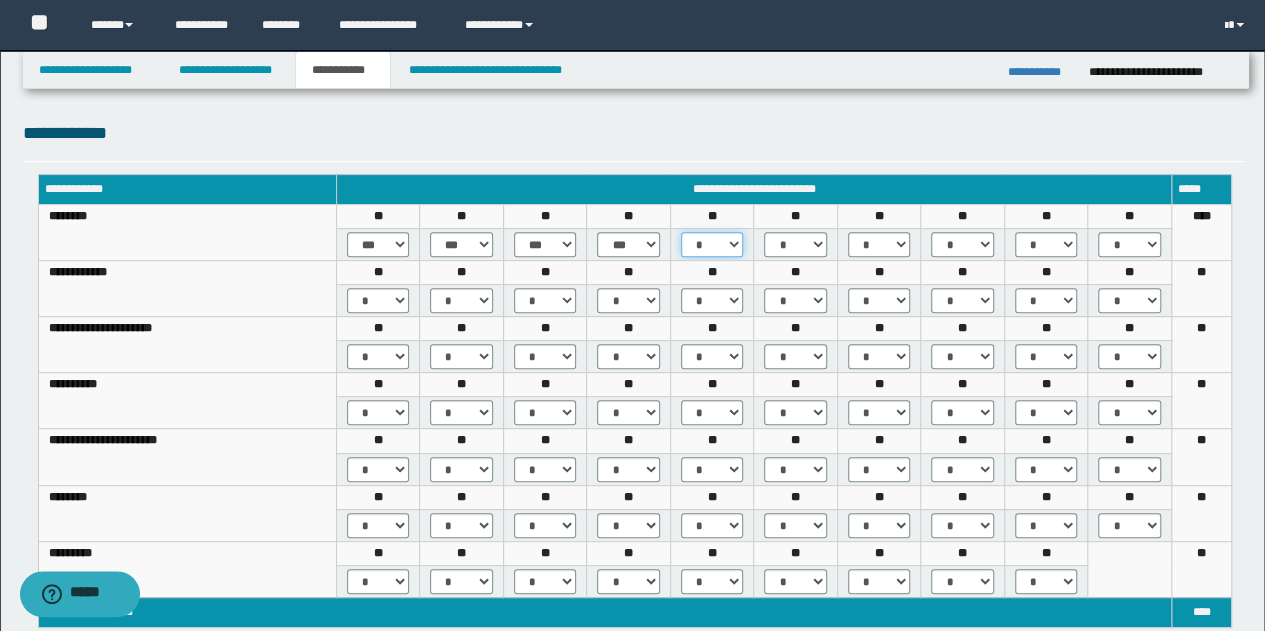 click on "* *** *** ***" at bounding box center [712, 244] 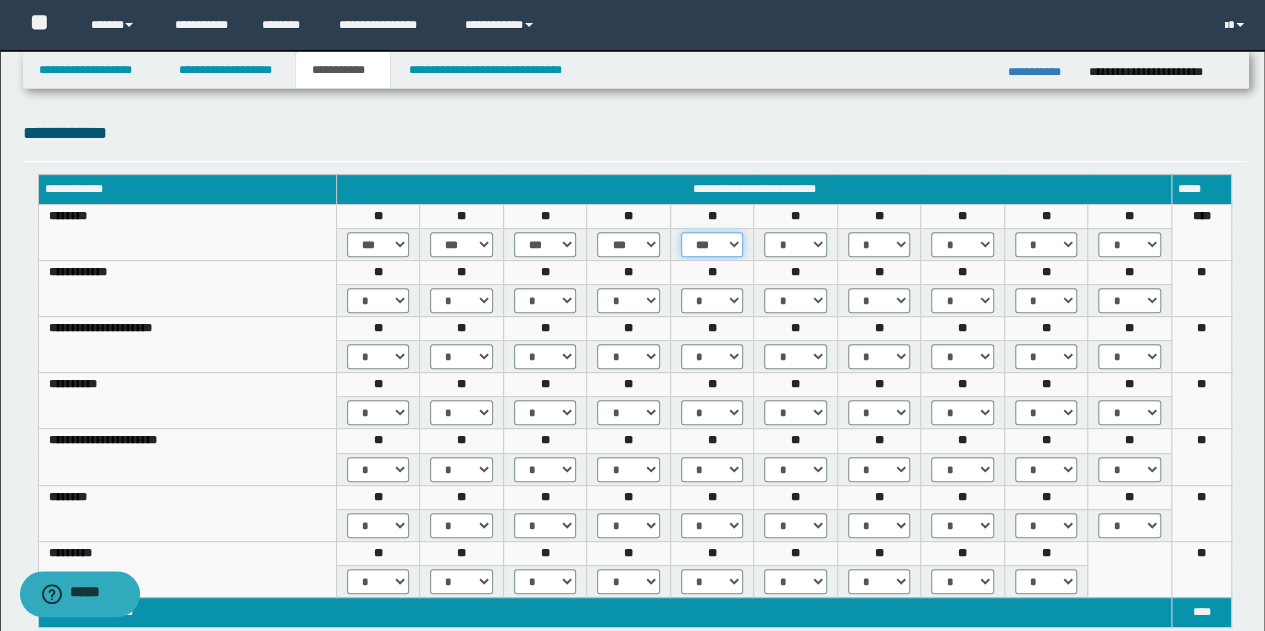 click on "* *** *** ***" at bounding box center (712, 244) 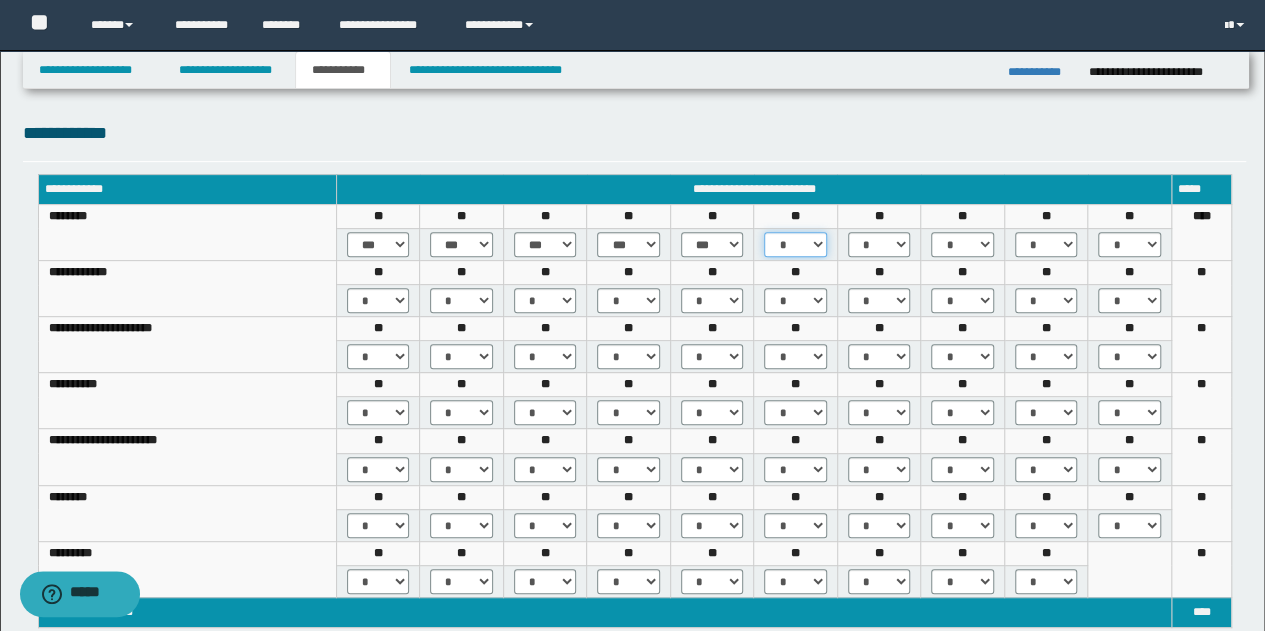 click on "* *** *** ***" at bounding box center [795, 244] 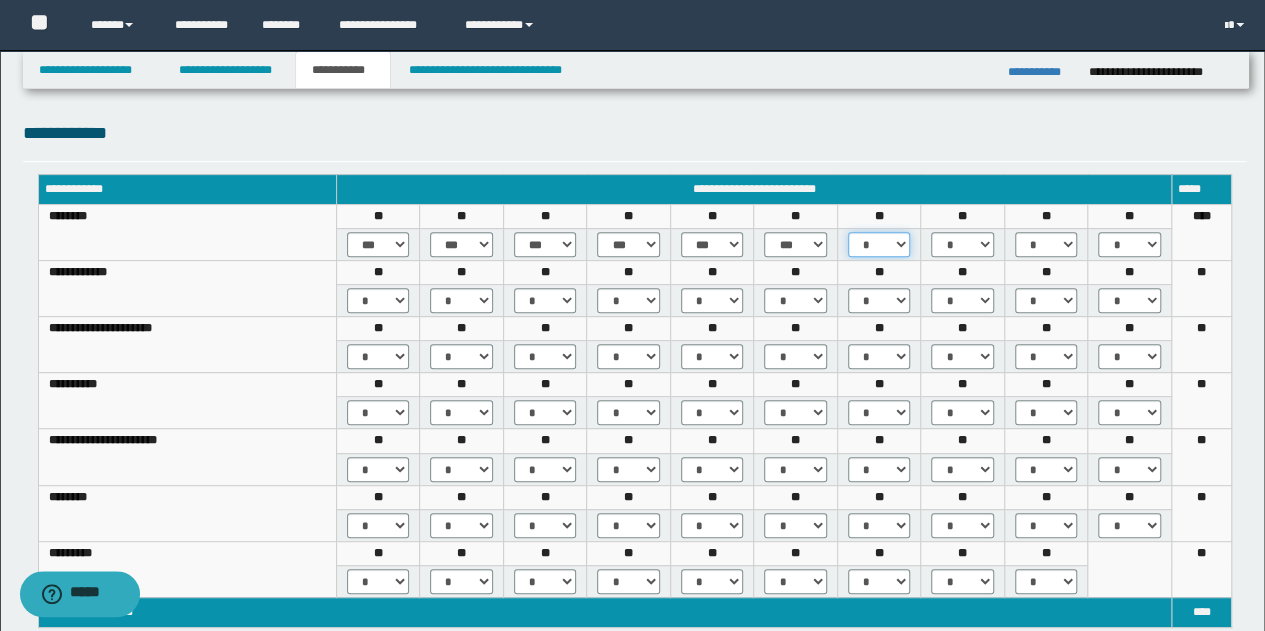 click on "* *** *** ***" at bounding box center [879, 244] 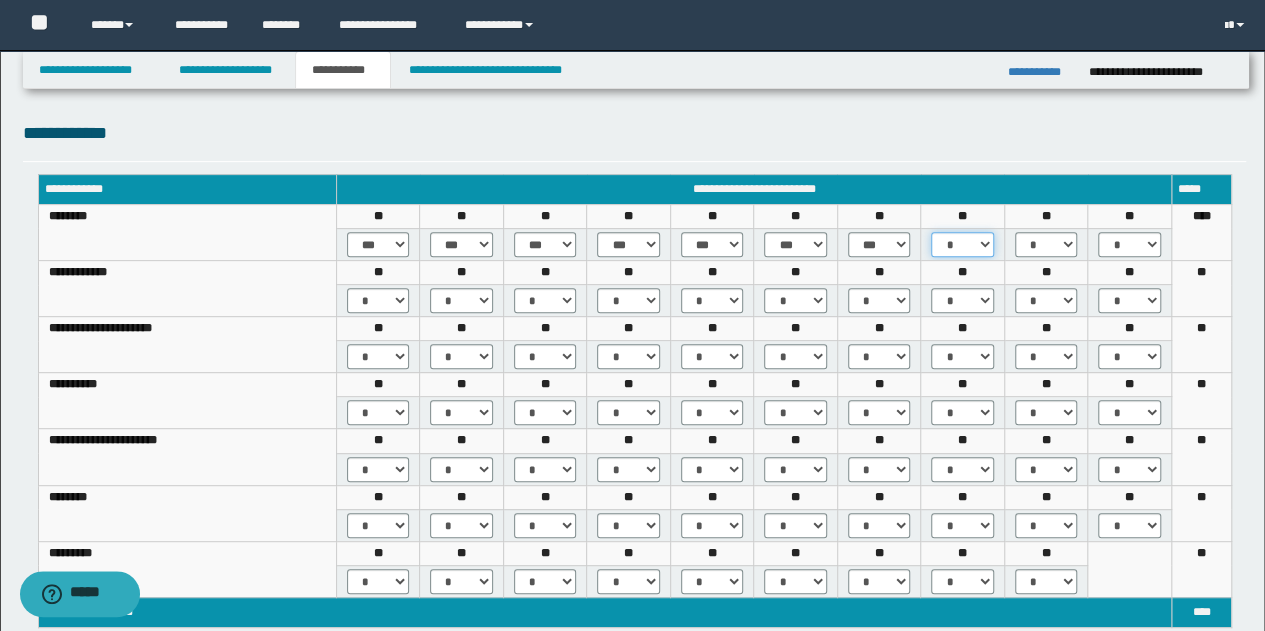 click on "* *** *** ***" at bounding box center (962, 244) 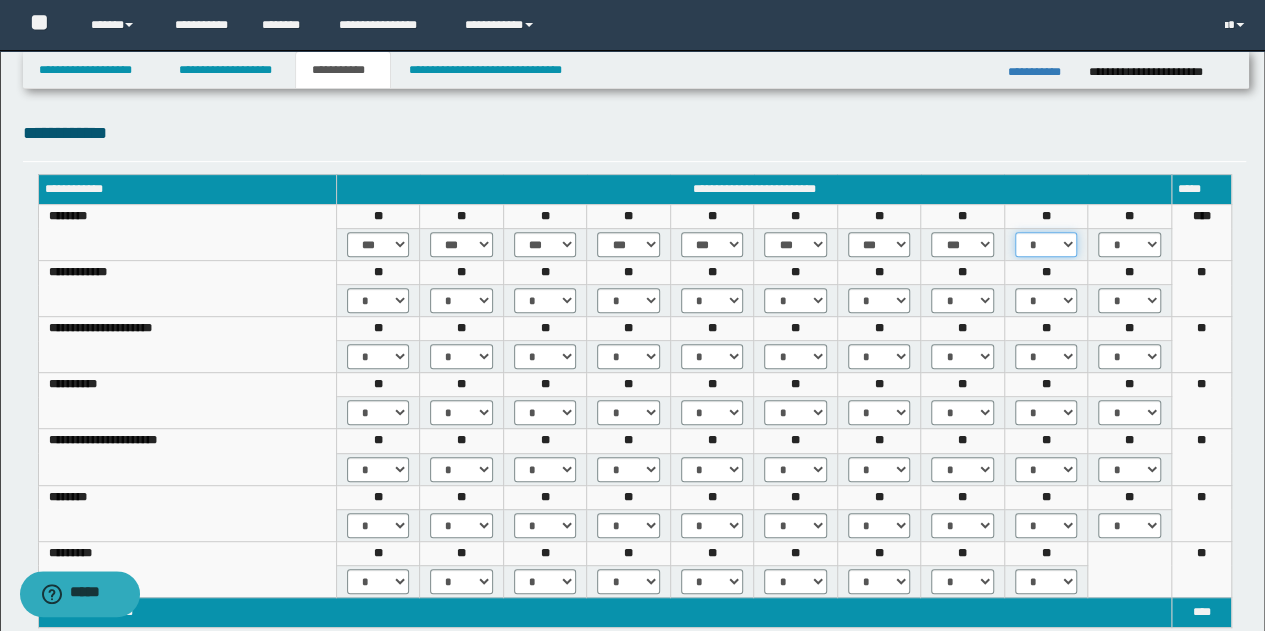 click on "* *** *** ***" at bounding box center [1046, 244] 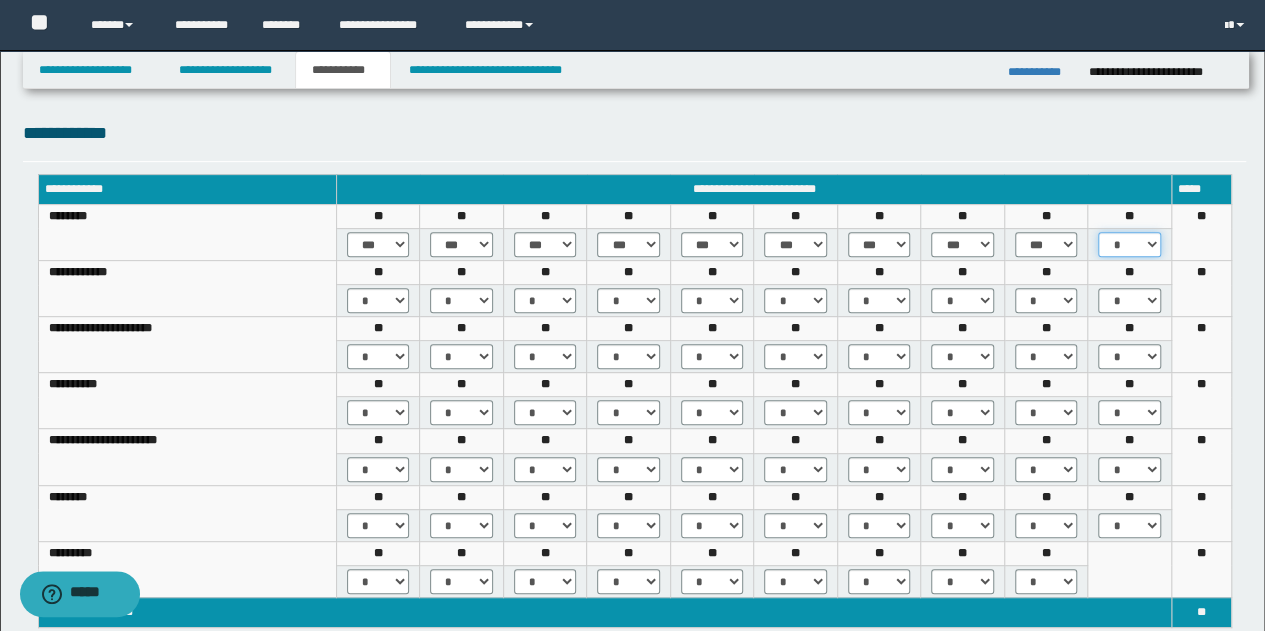 click on "* *** *** ***" at bounding box center [1129, 244] 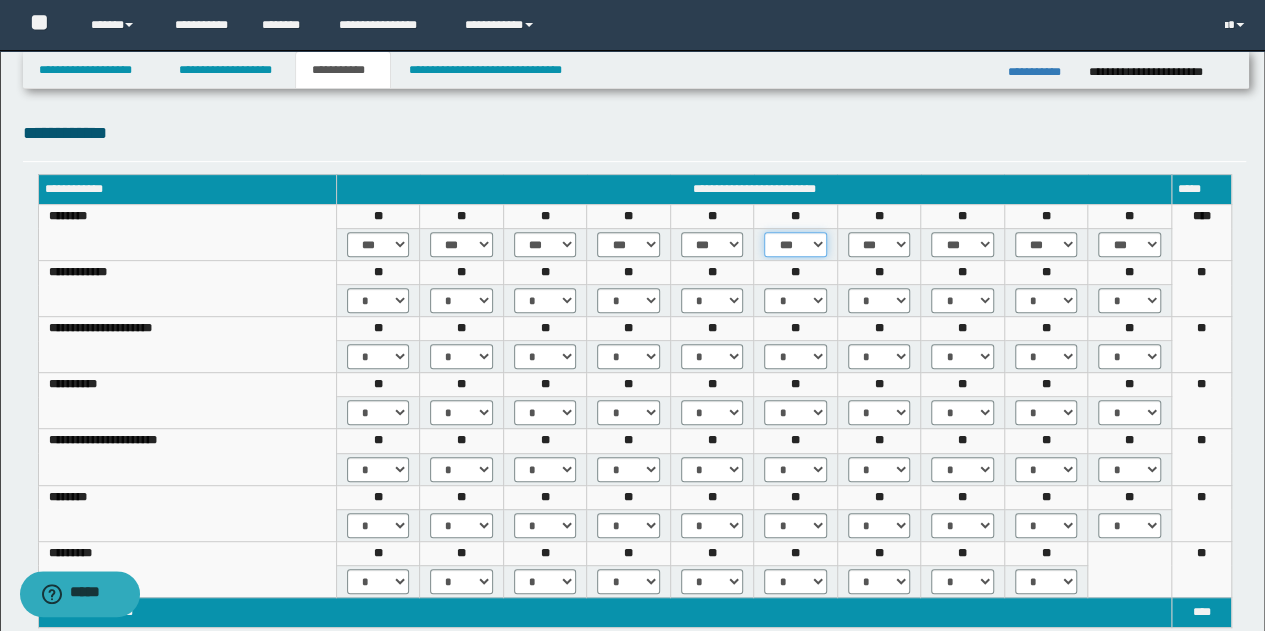 click on "* *** *** ***" at bounding box center (795, 244) 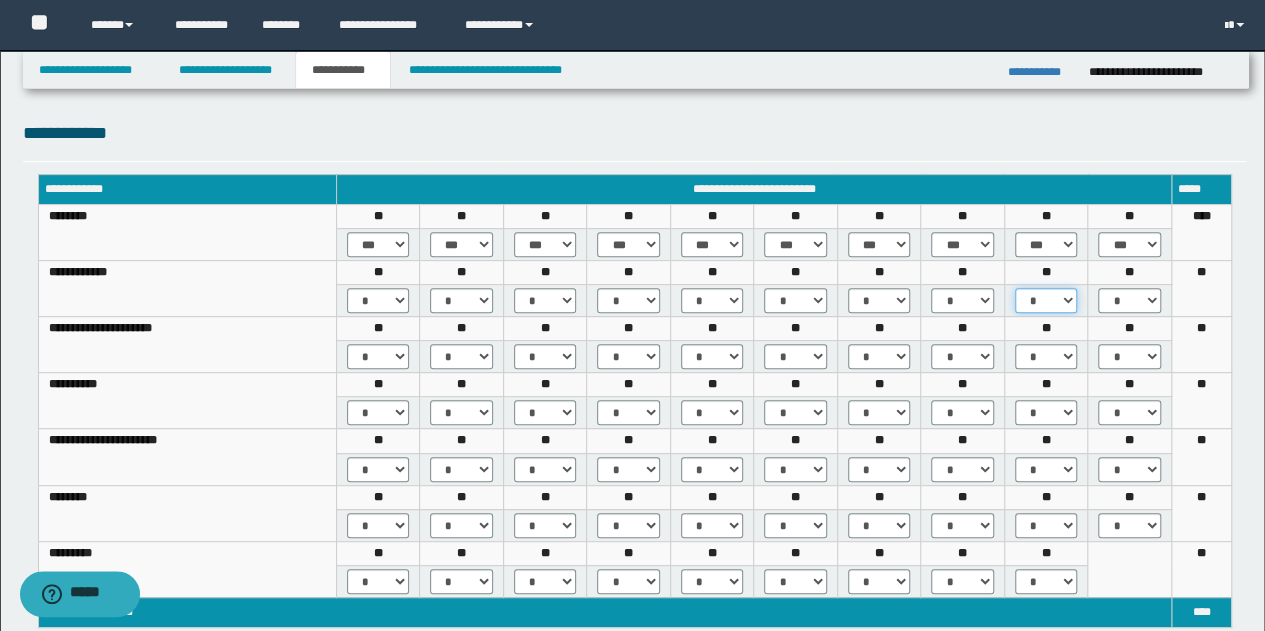 click on "* *** *** ***" at bounding box center (1046, 300) 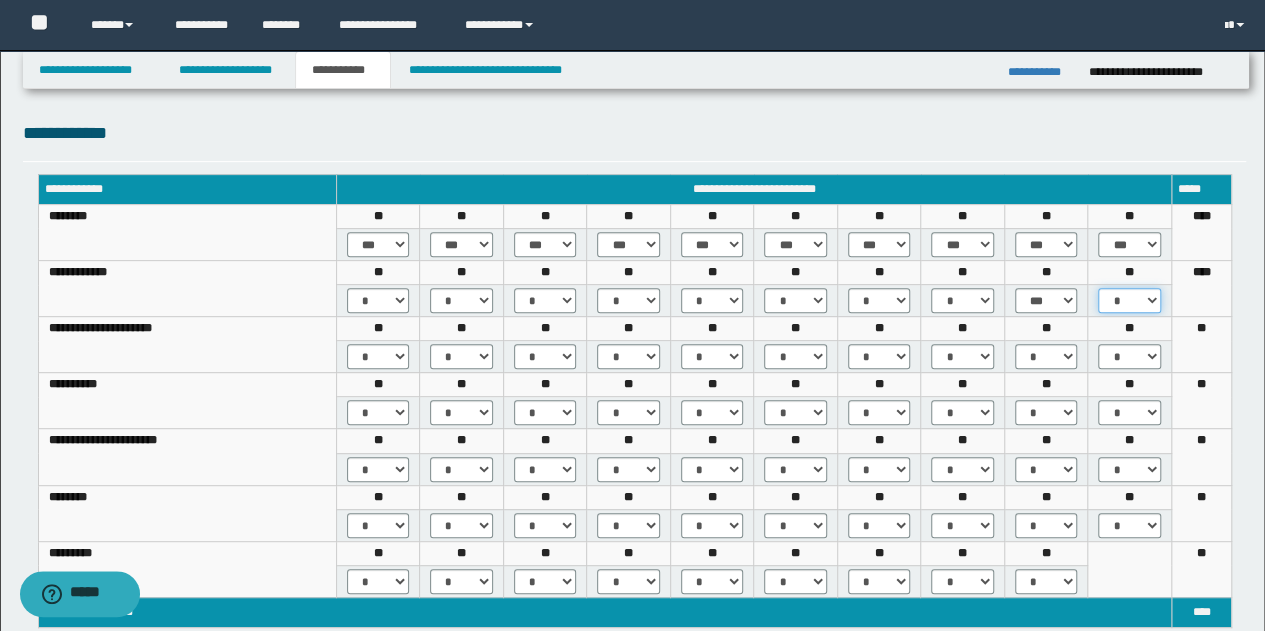 click on "* *** *** ***" at bounding box center (1129, 300) 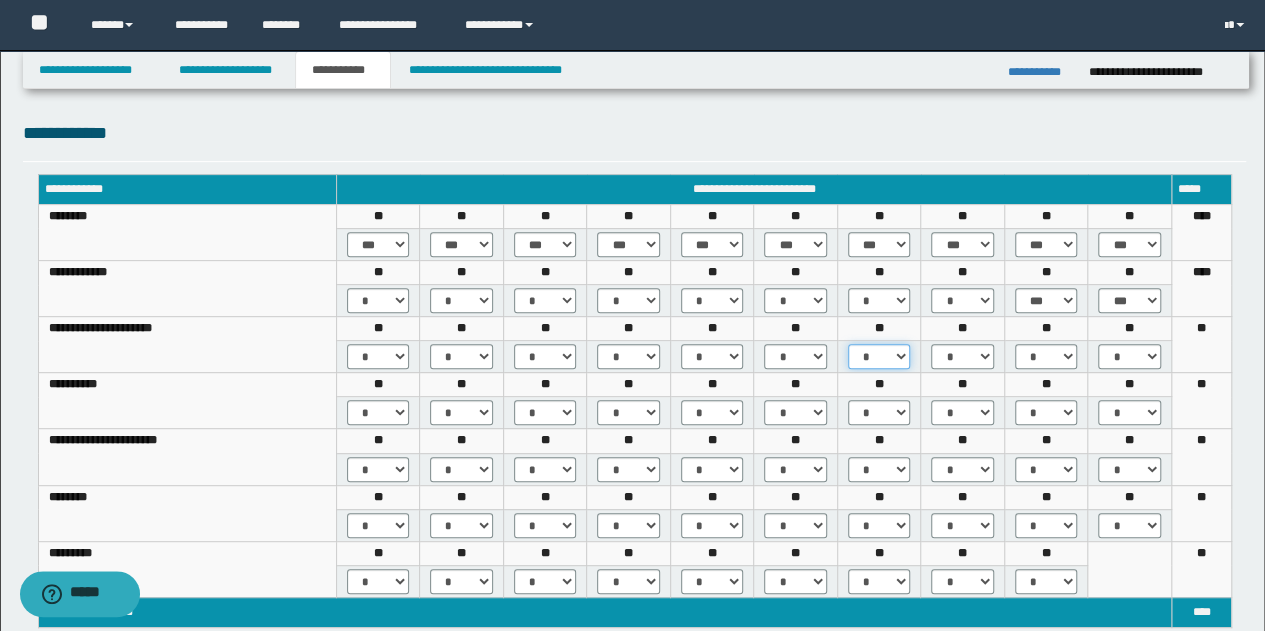 click on "* *** *** ***" at bounding box center (879, 356) 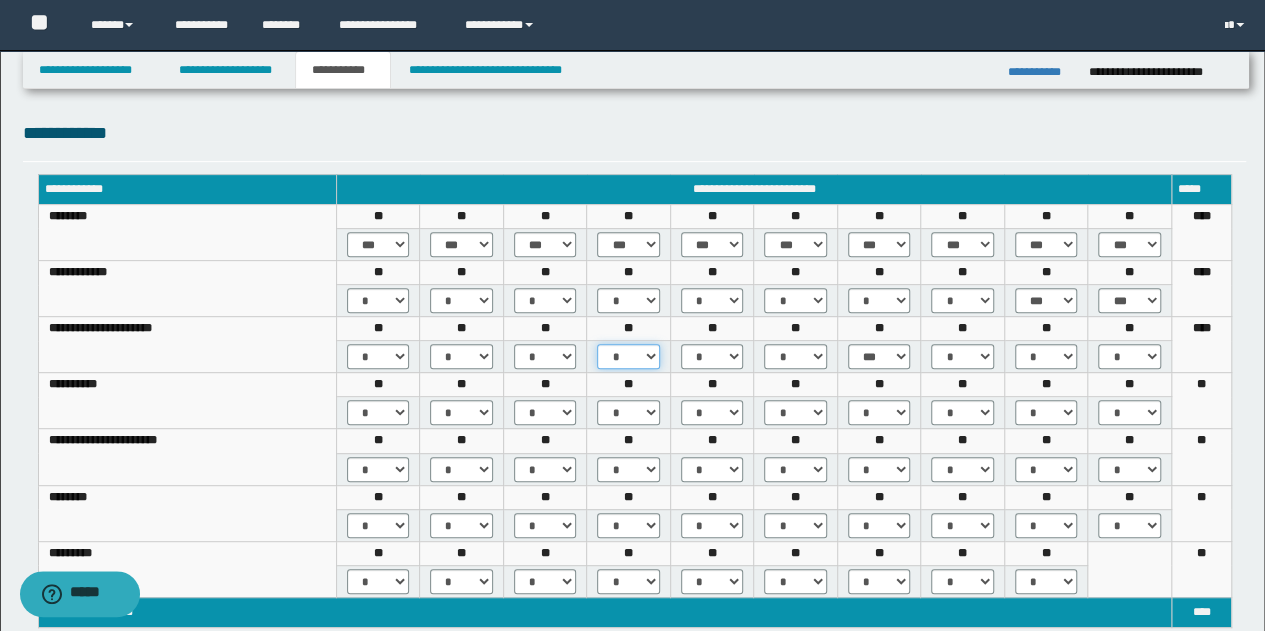 click on "* *** *** ***" at bounding box center [628, 356] 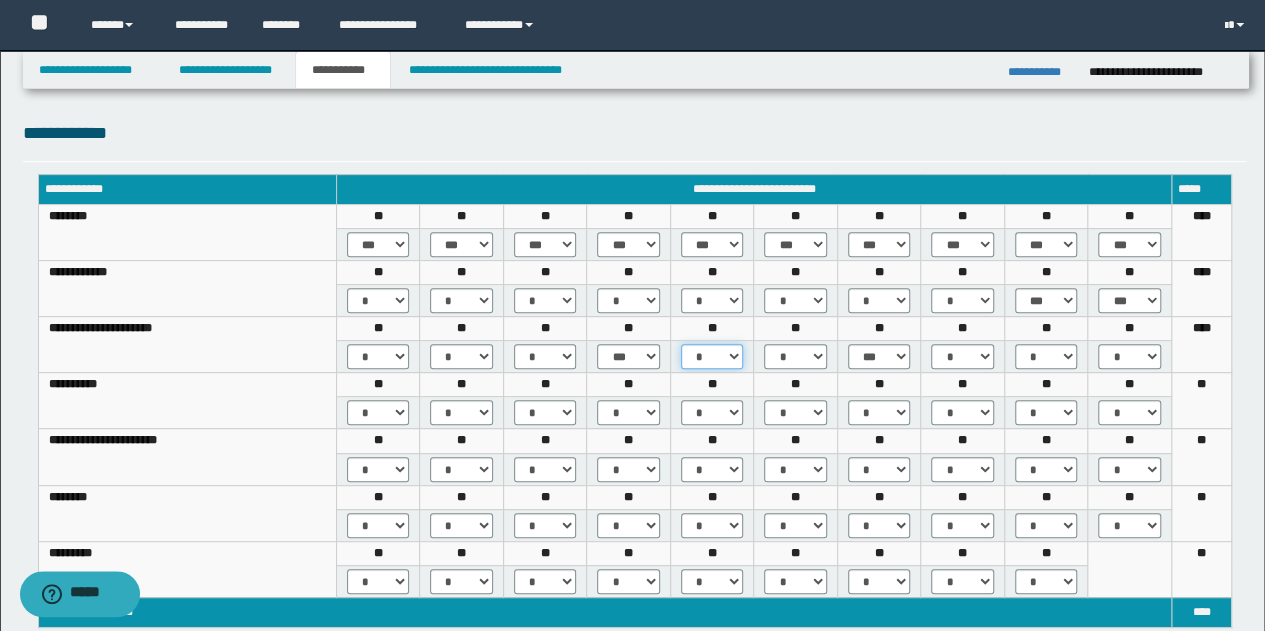 click on "* *** *** ***" at bounding box center (712, 356) 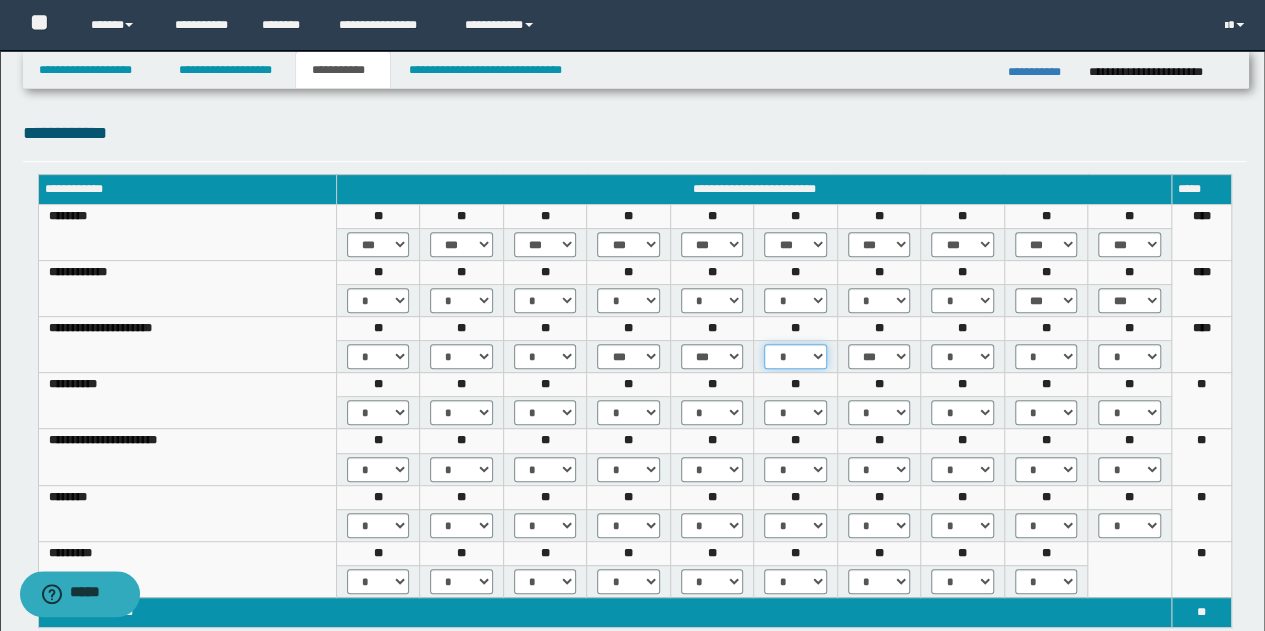 click on "* *** *** ***" at bounding box center (795, 356) 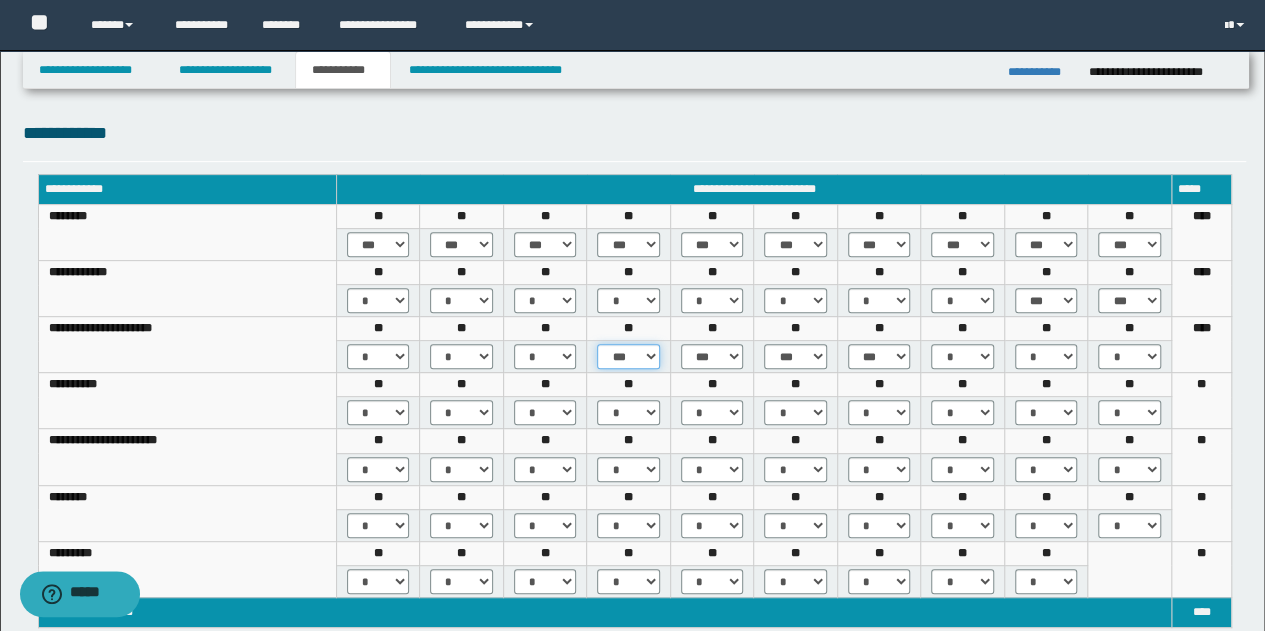 click on "* *** *** ***" at bounding box center (628, 356) 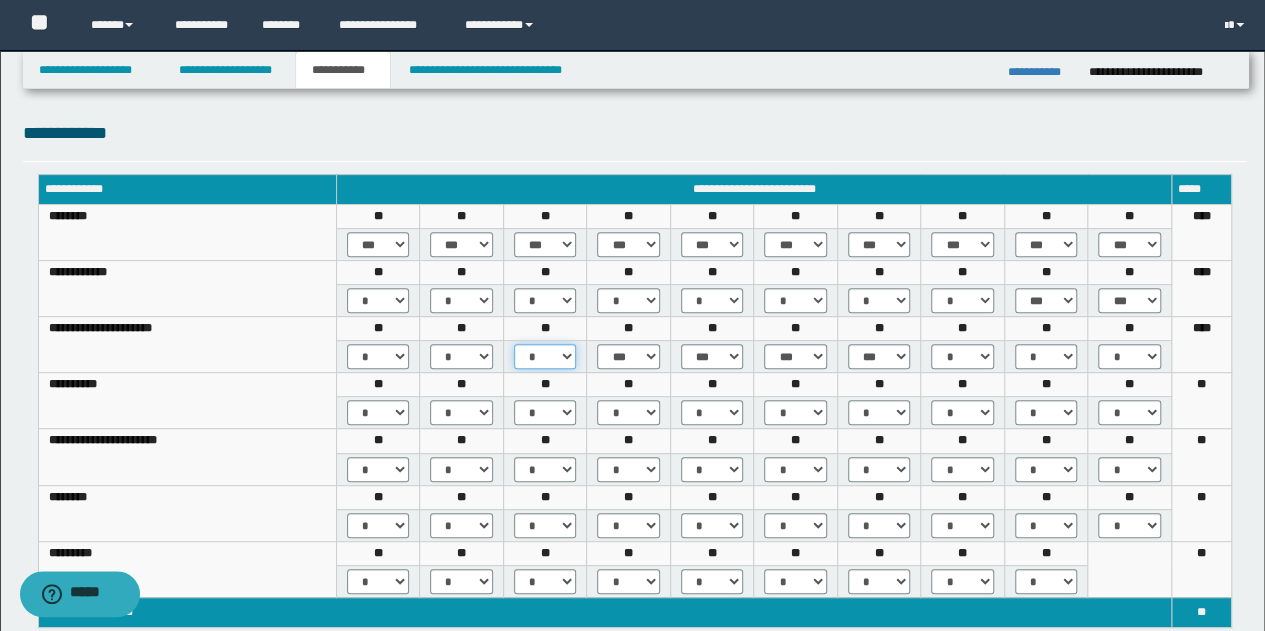 click on "* *** *** ***" at bounding box center (545, 356) 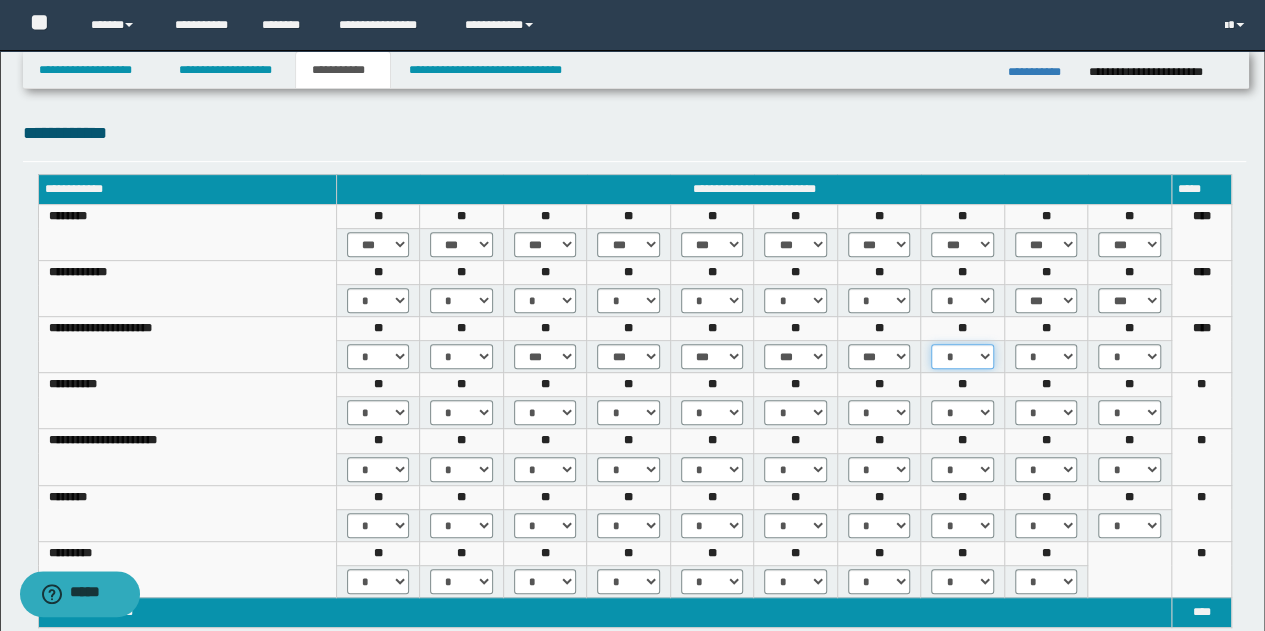 click on "* *** *** ***" at bounding box center (962, 356) 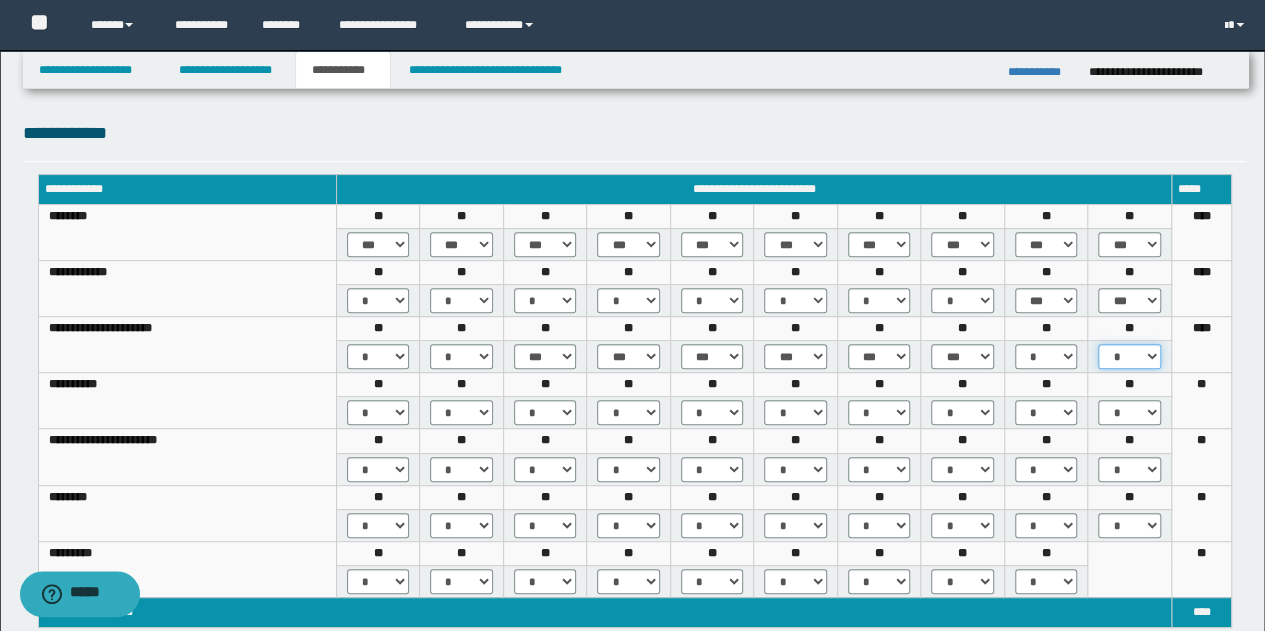 click on "* *** *** ***" at bounding box center [1129, 356] 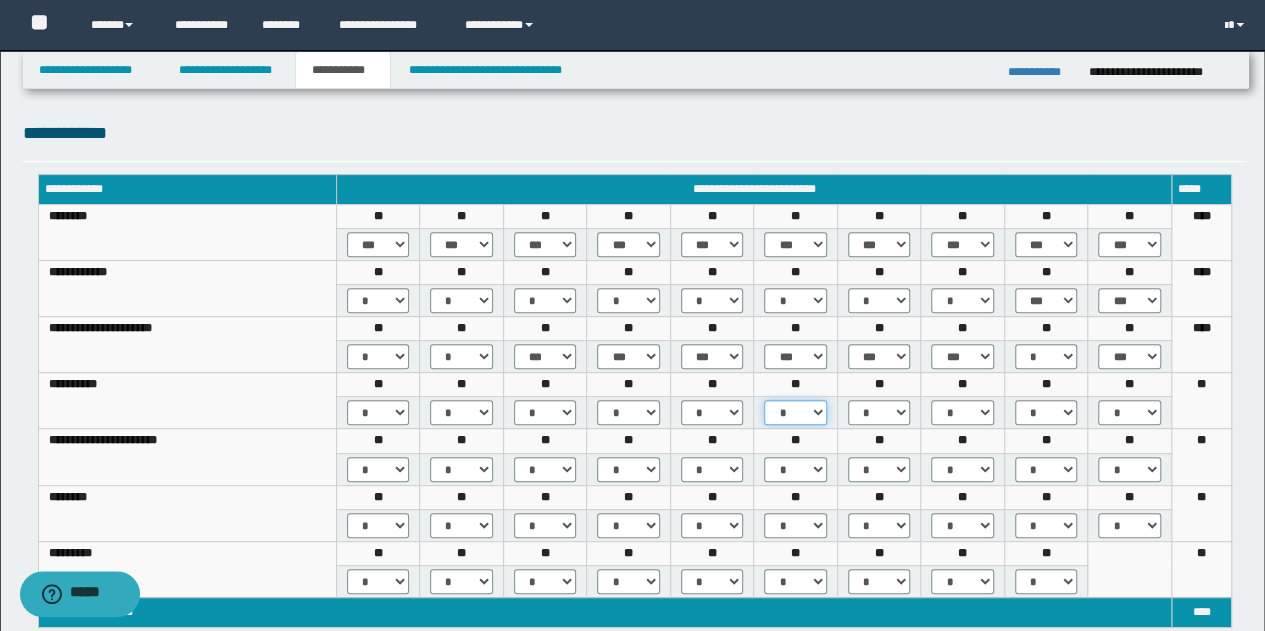 click on "* *** *** ***" at bounding box center [795, 412] 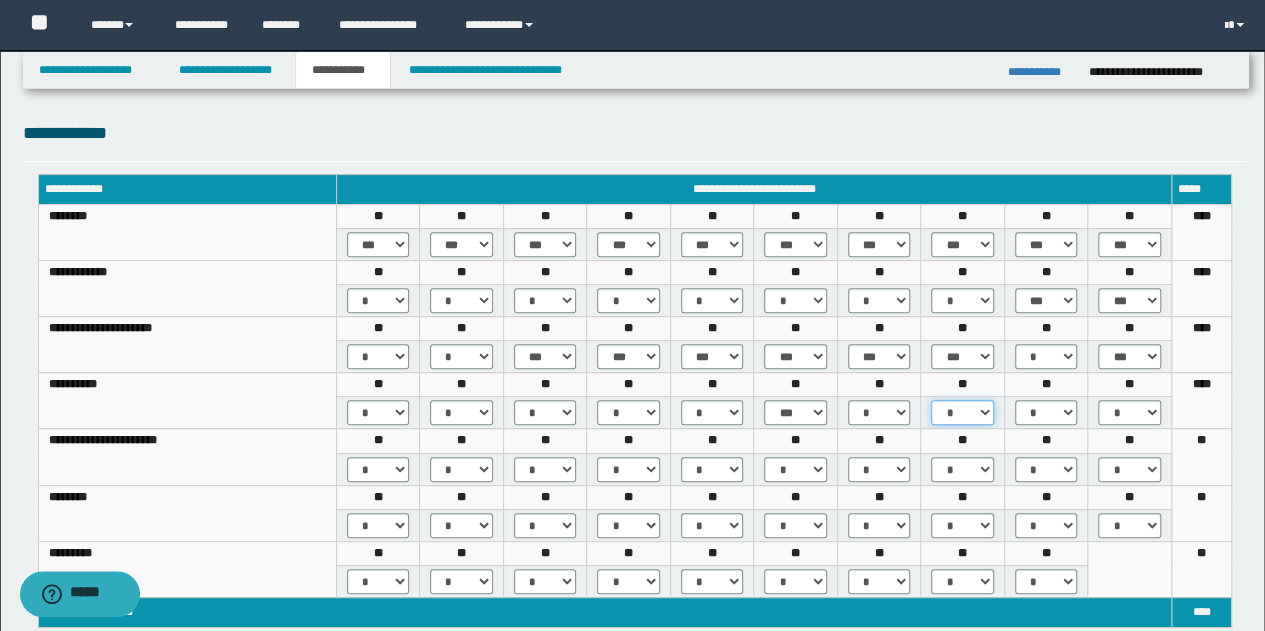 click on "* *** *** ***" at bounding box center (962, 412) 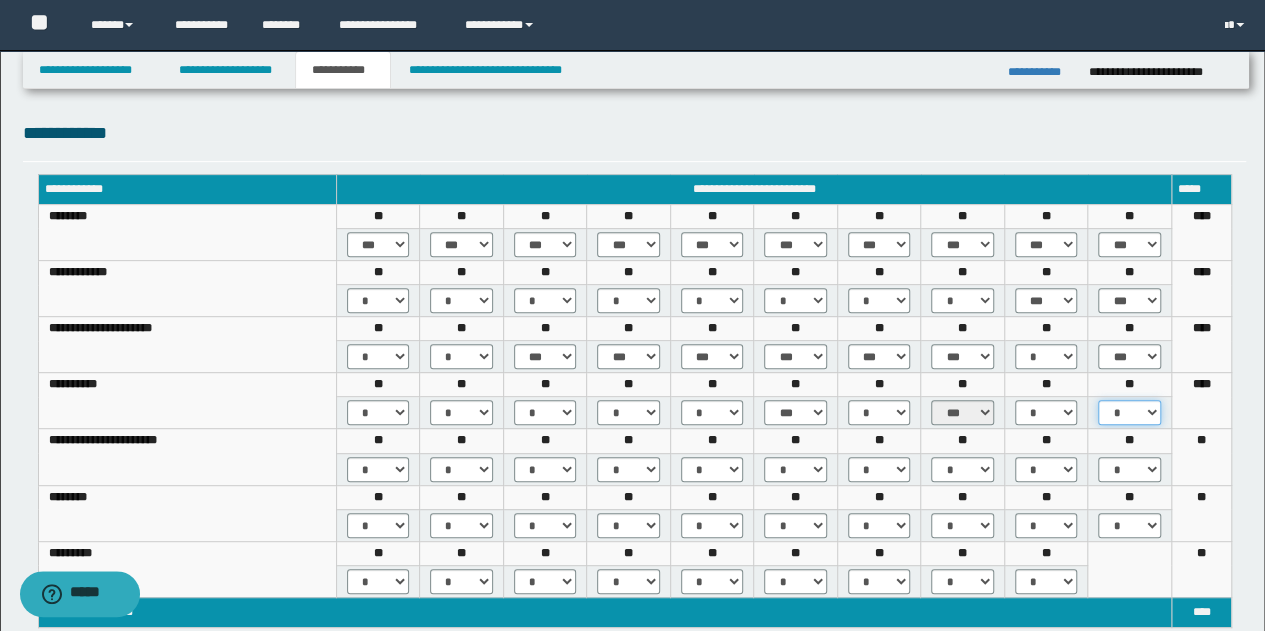 click on "* *** *** ***" at bounding box center [1129, 412] 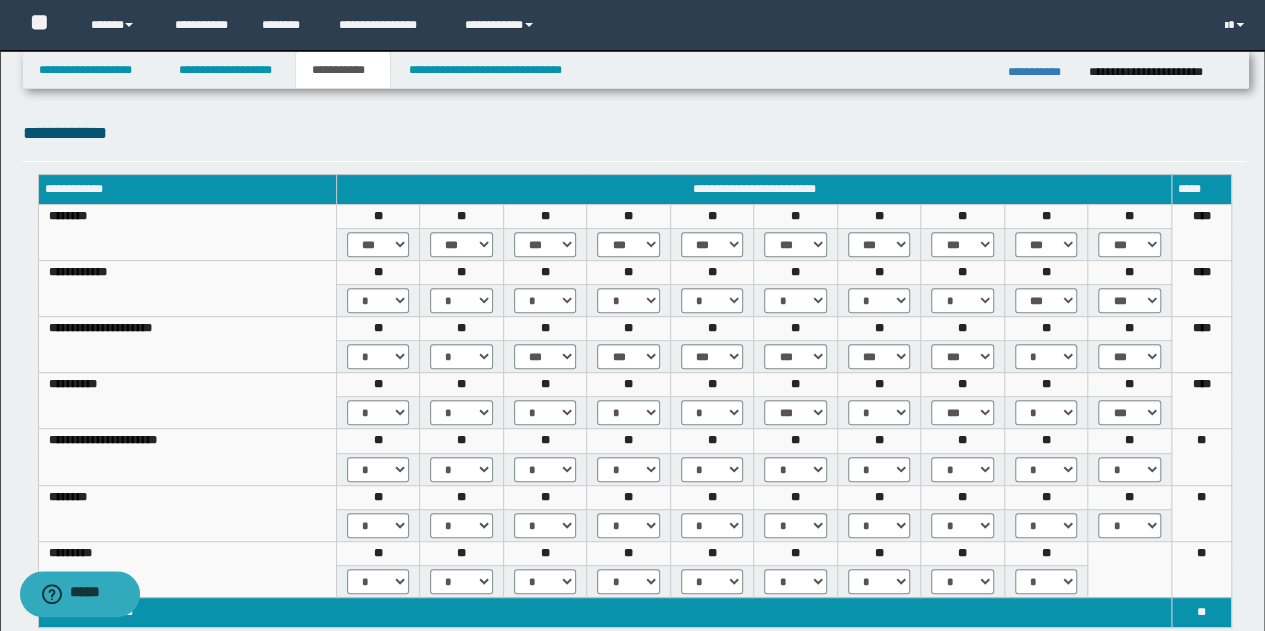 scroll, scrollTop: 400, scrollLeft: 0, axis: vertical 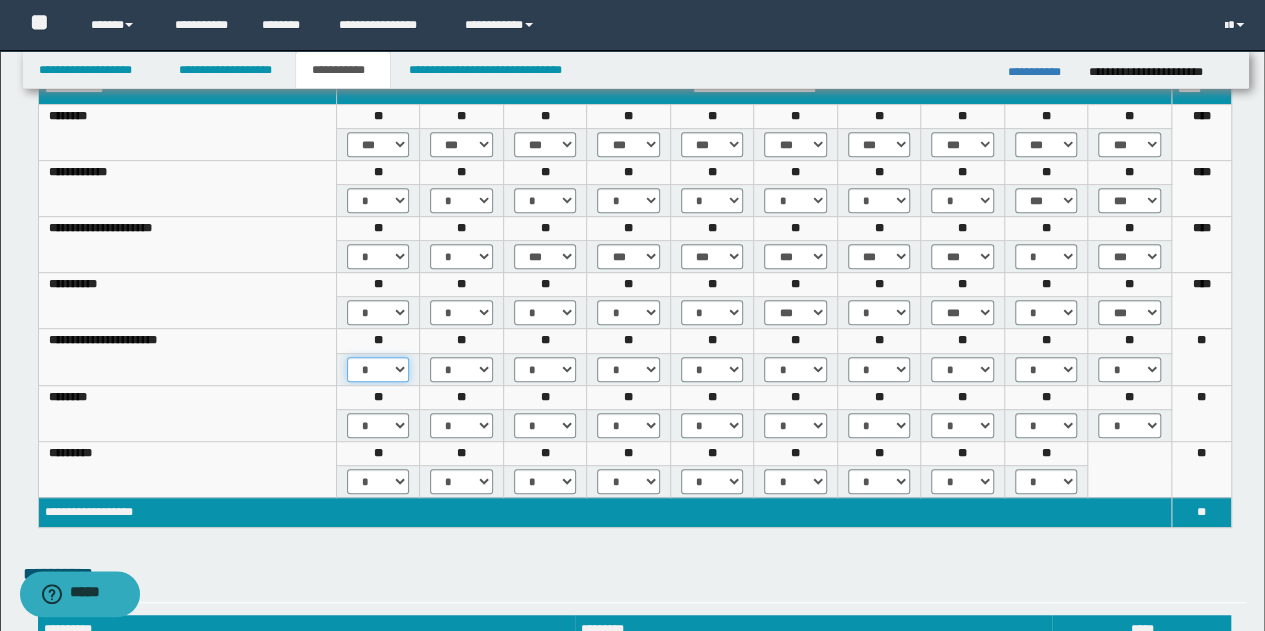 click on "* *** *** ***" at bounding box center (378, 369) 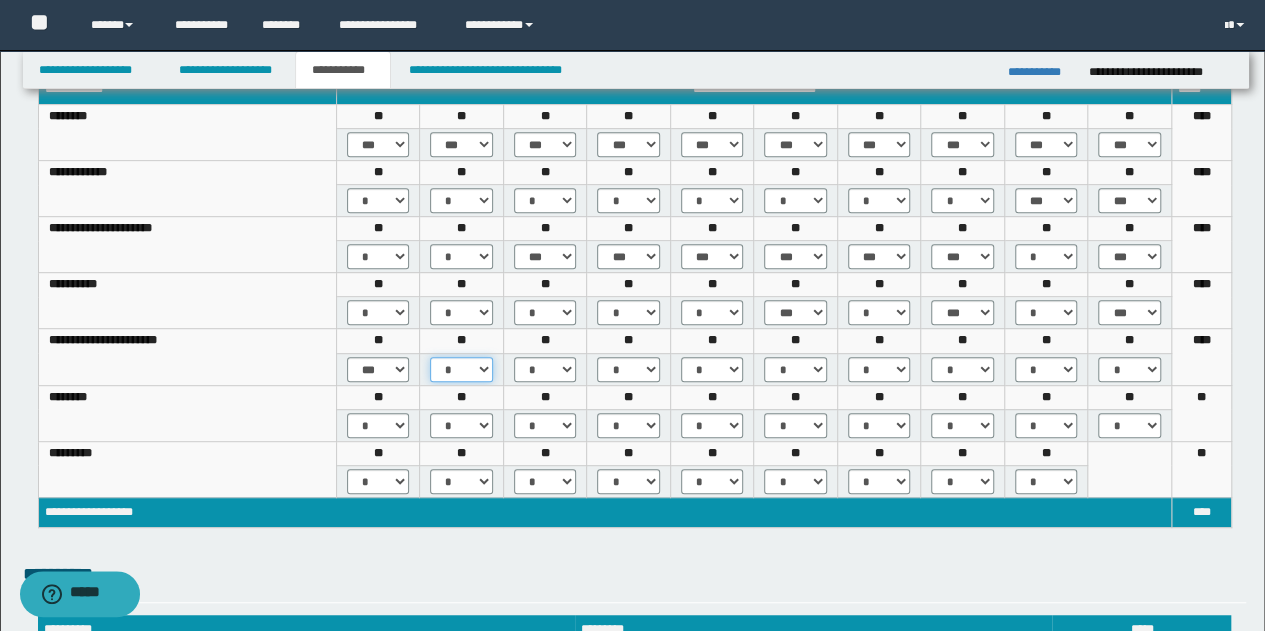 click on "* *** *** ***" at bounding box center (461, 369) 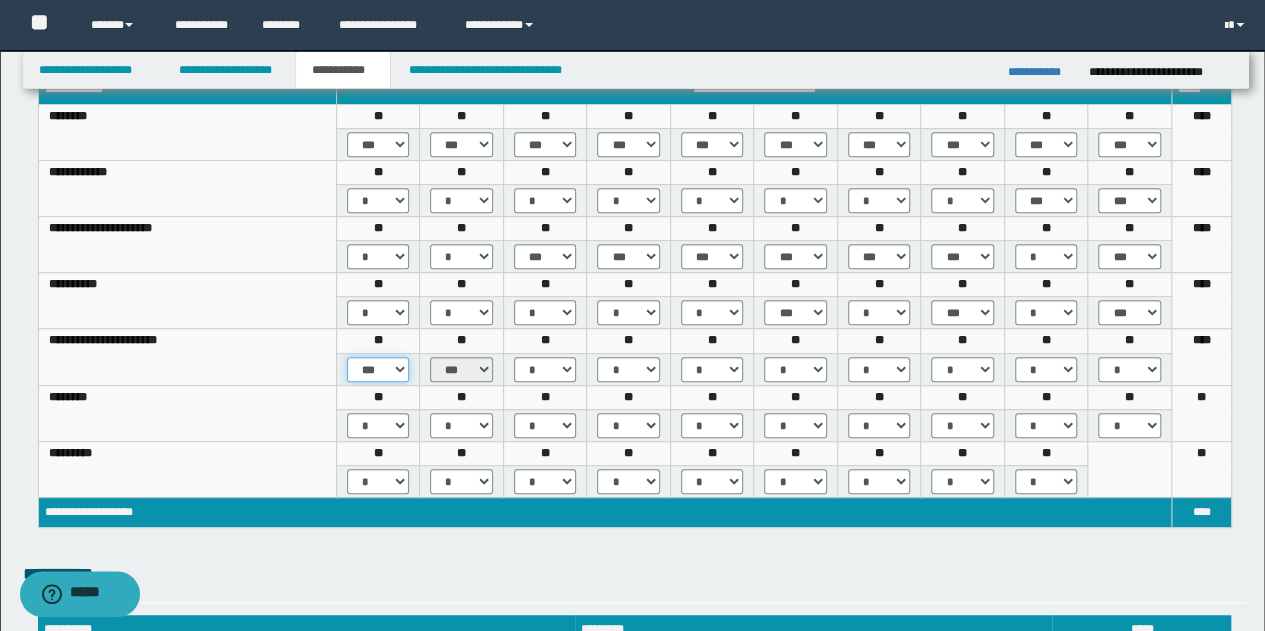 click on "* *** *** ***" at bounding box center [378, 369] 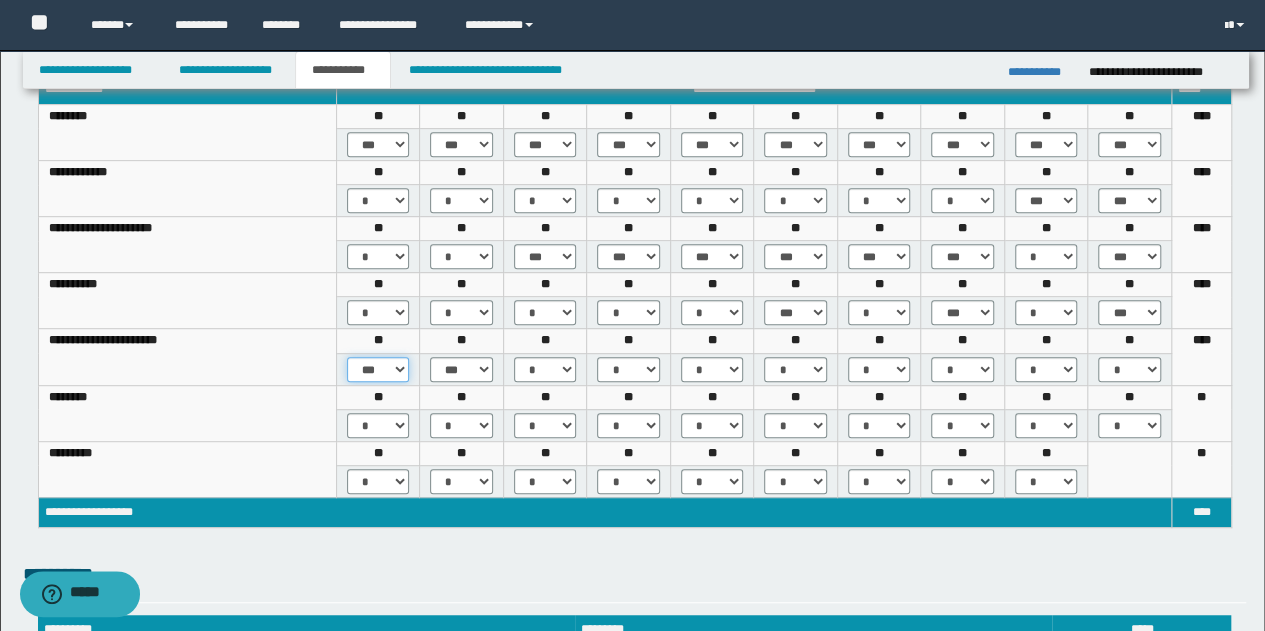 click on "* *** *** ***" at bounding box center (378, 369) 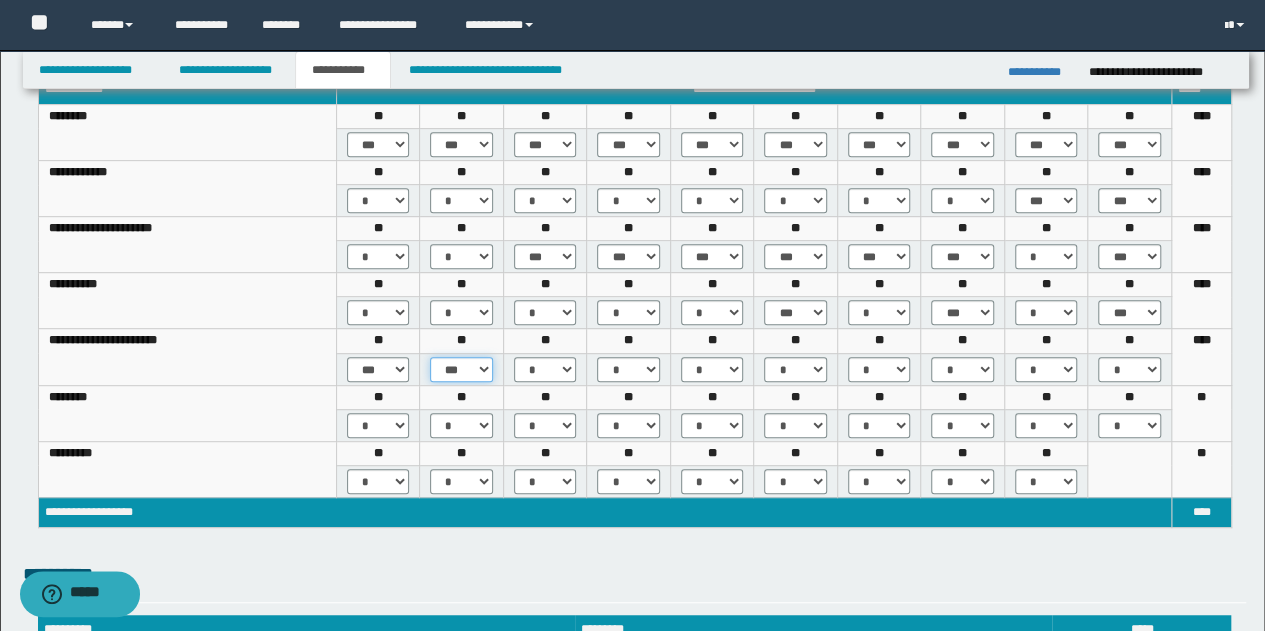 click on "* *** *** ***" at bounding box center (461, 369) 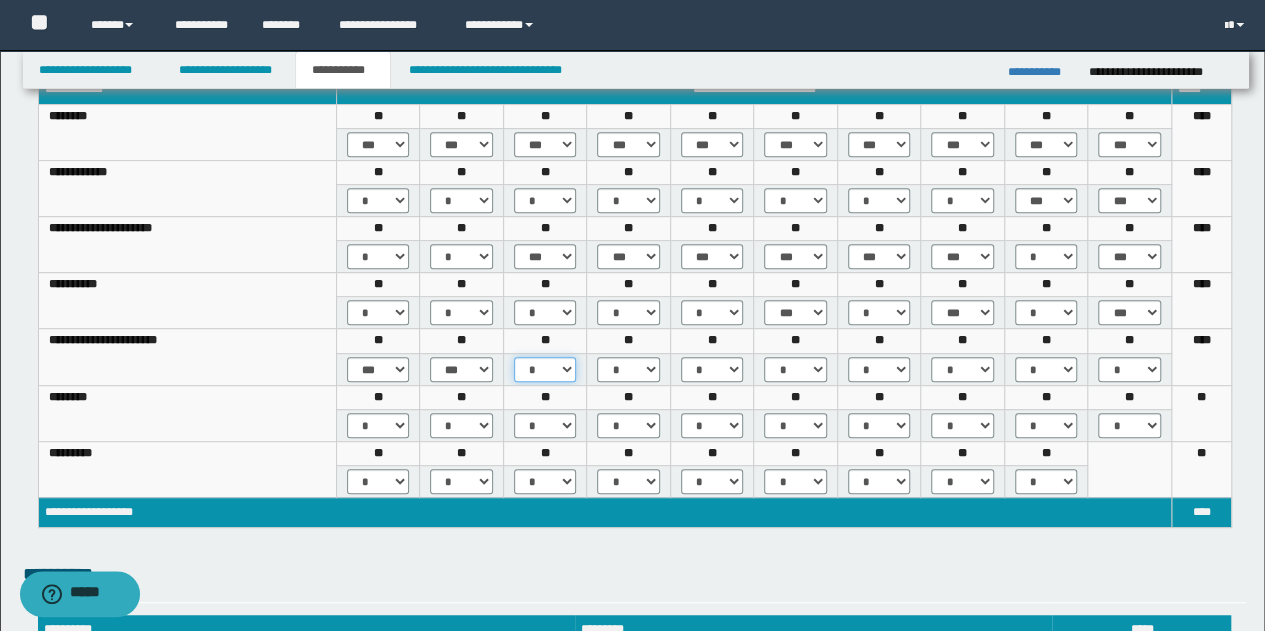 click on "* *** *** ***" at bounding box center (545, 369) 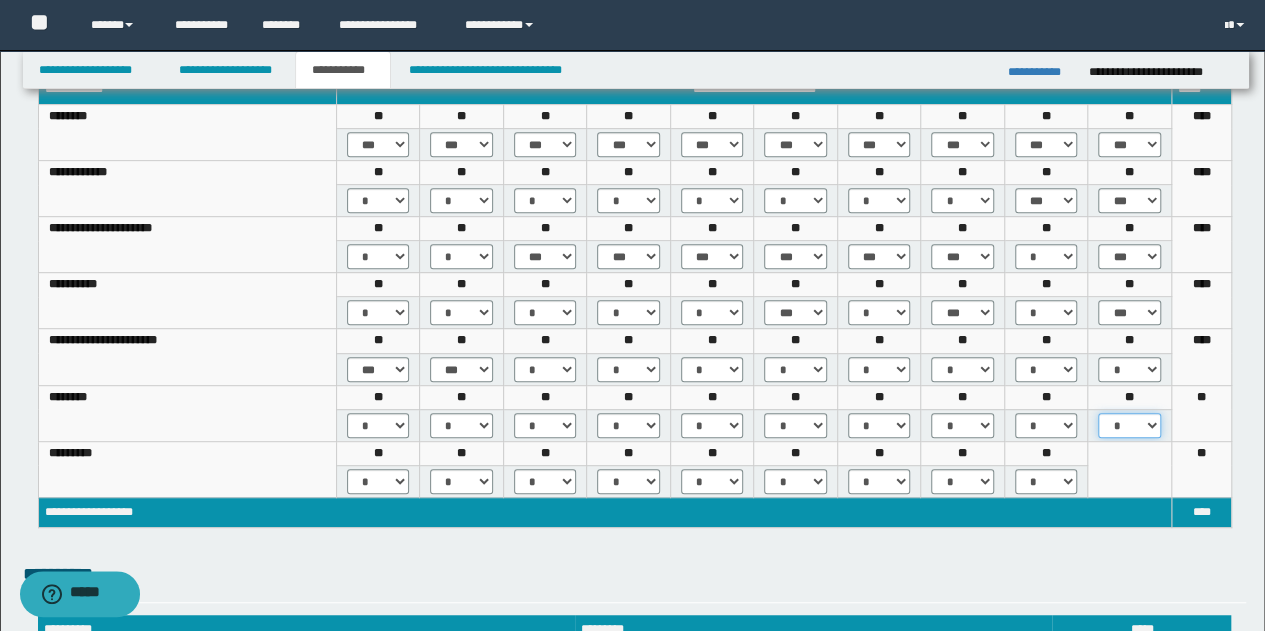 click on "* *** *** ***" at bounding box center [1129, 425] 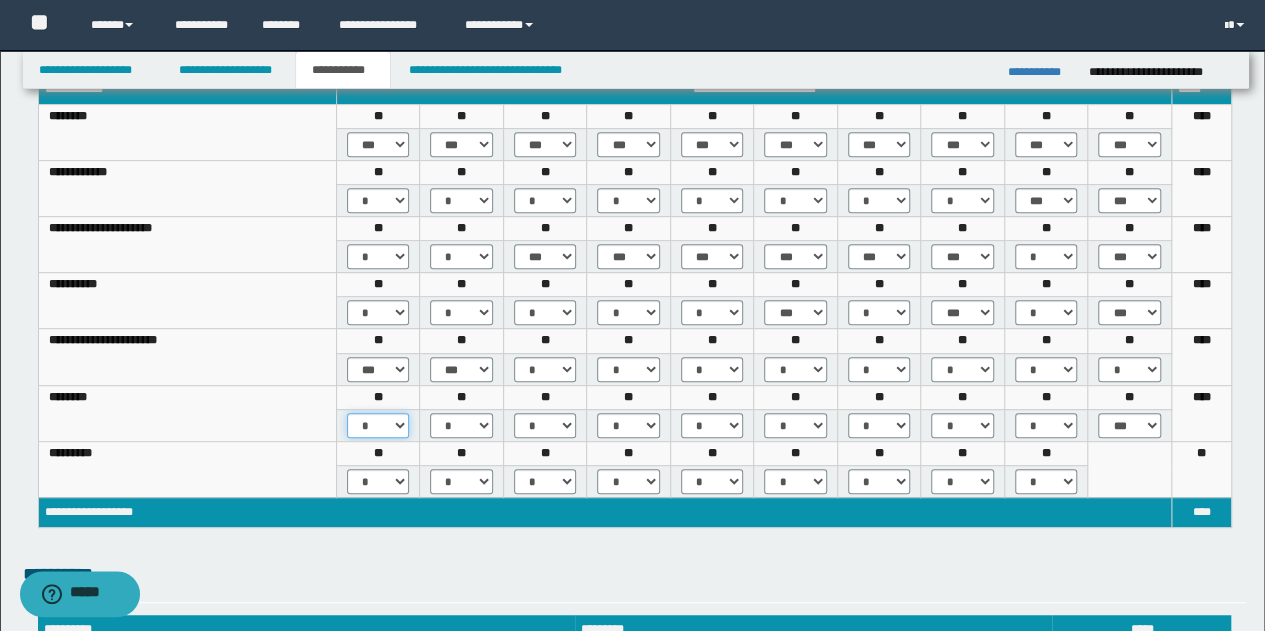 click on "* *** *** ***" at bounding box center [378, 425] 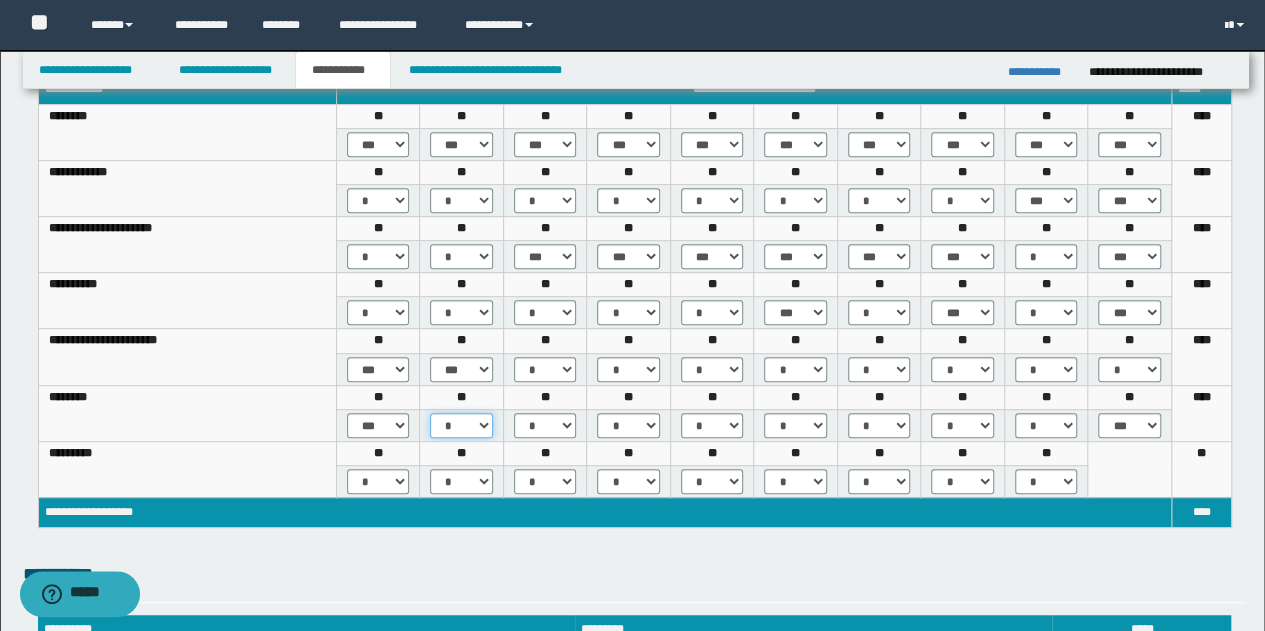 click on "* *** *** ***" at bounding box center [461, 425] 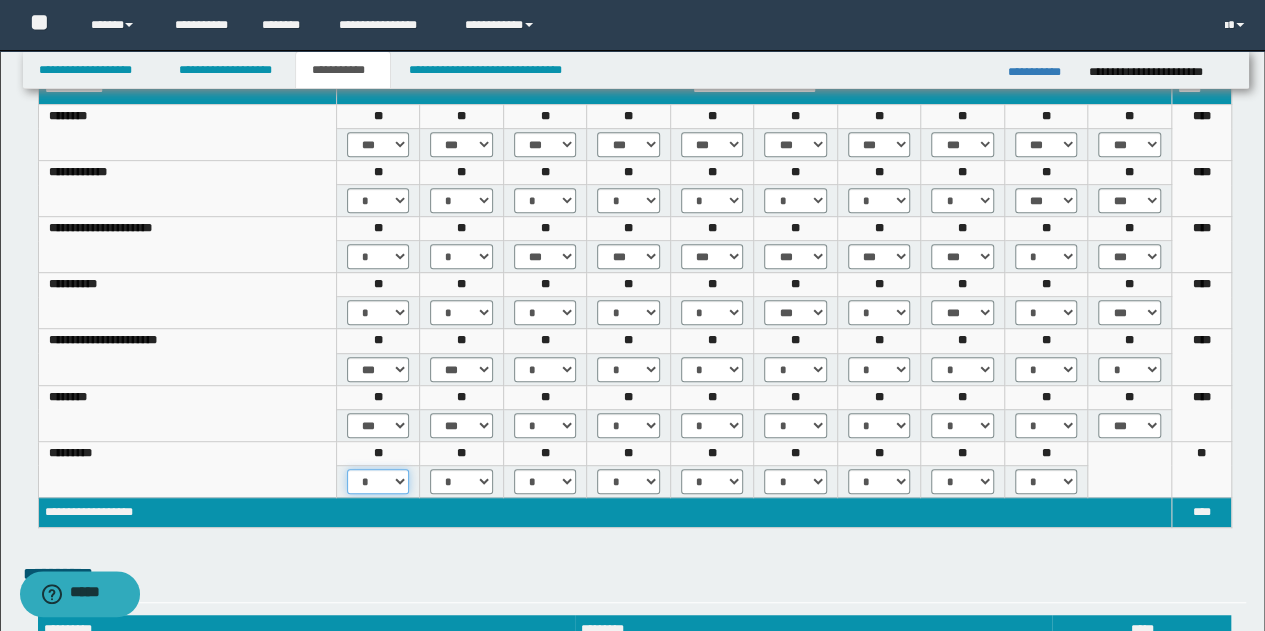 click on "* *** ***" at bounding box center [378, 481] 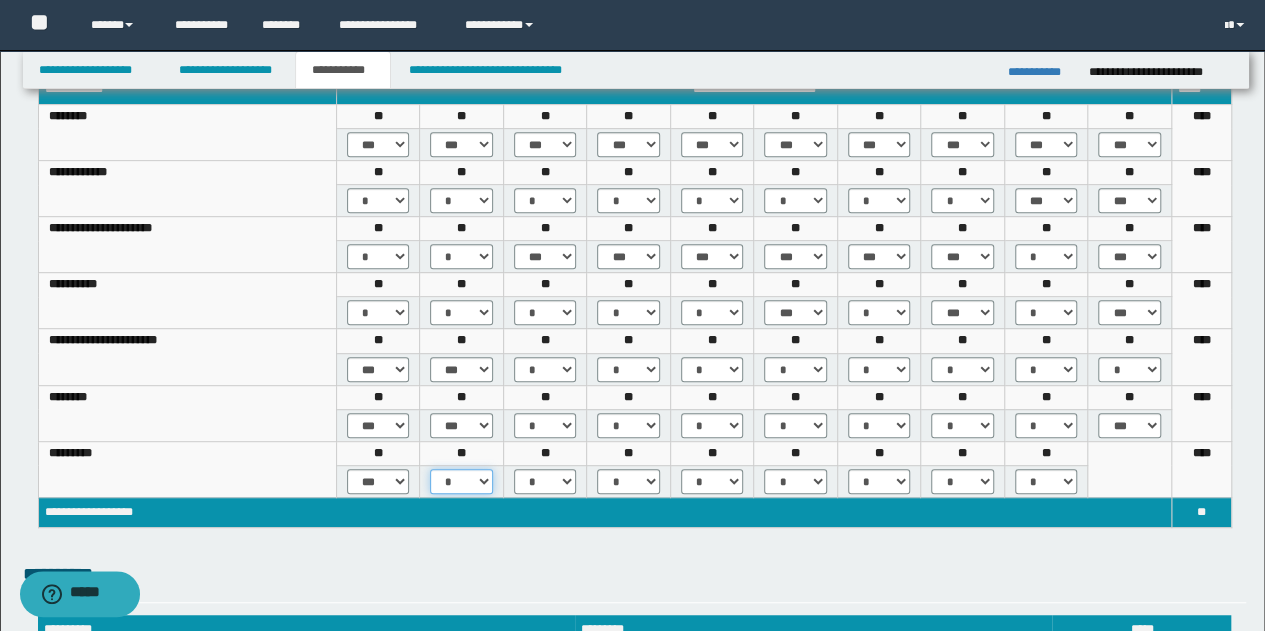 click on "* *** ***" at bounding box center (461, 481) 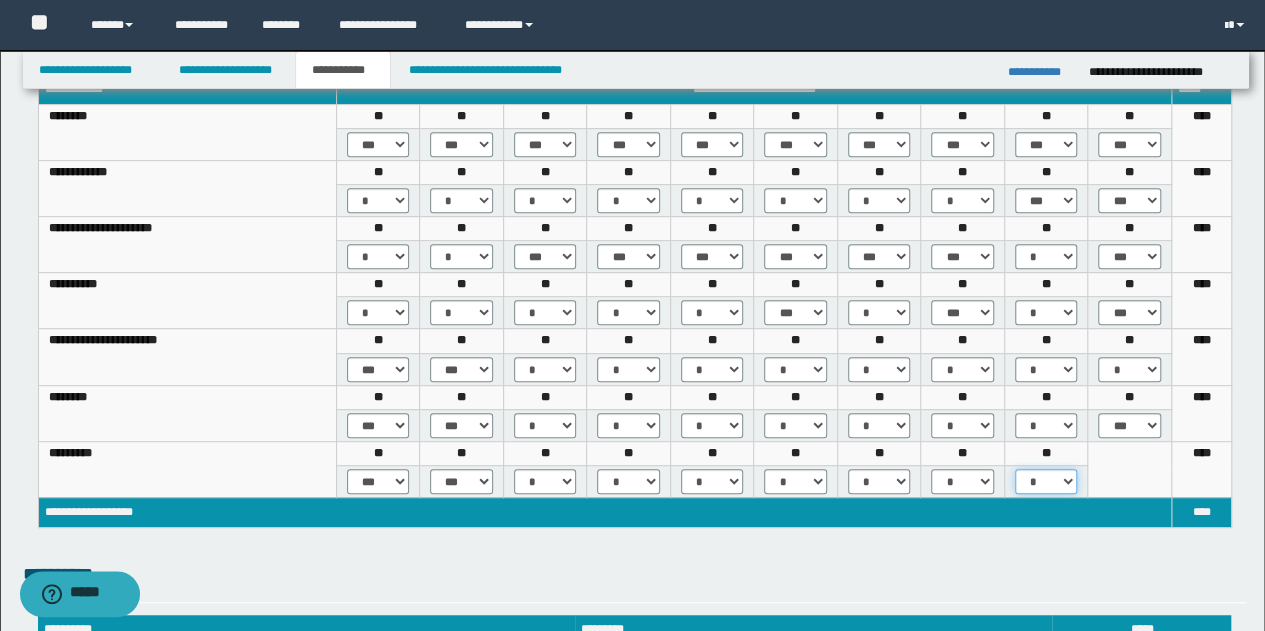 click on "* *** ***" at bounding box center (1046, 481) 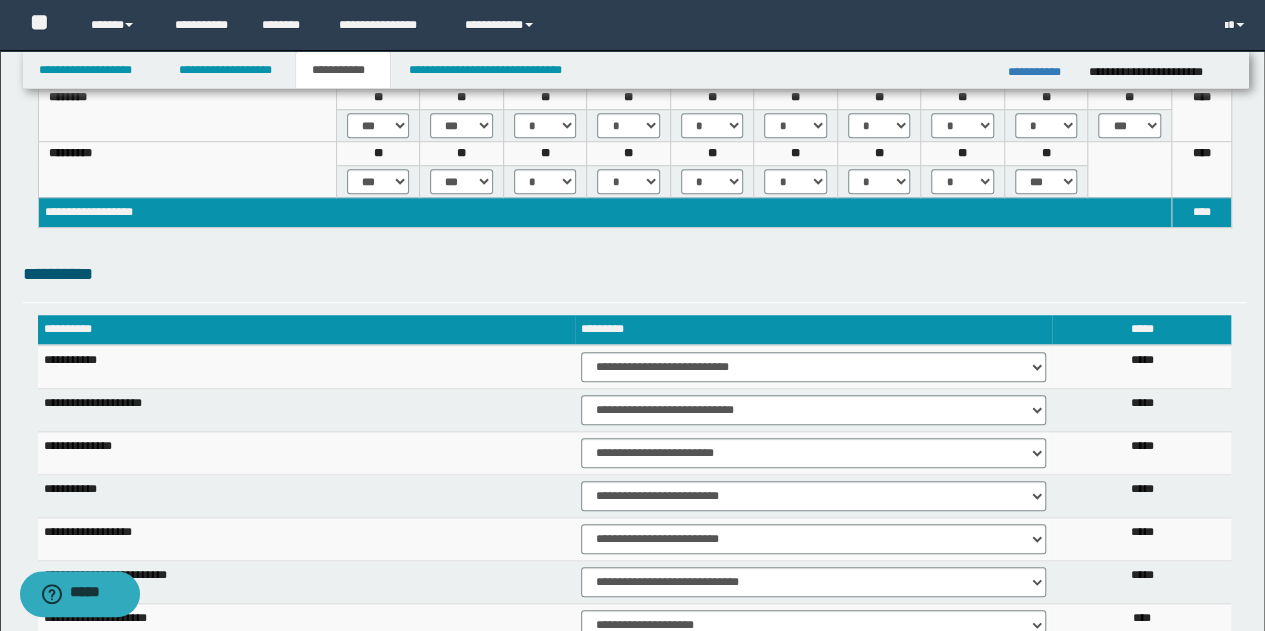 scroll, scrollTop: 800, scrollLeft: 0, axis: vertical 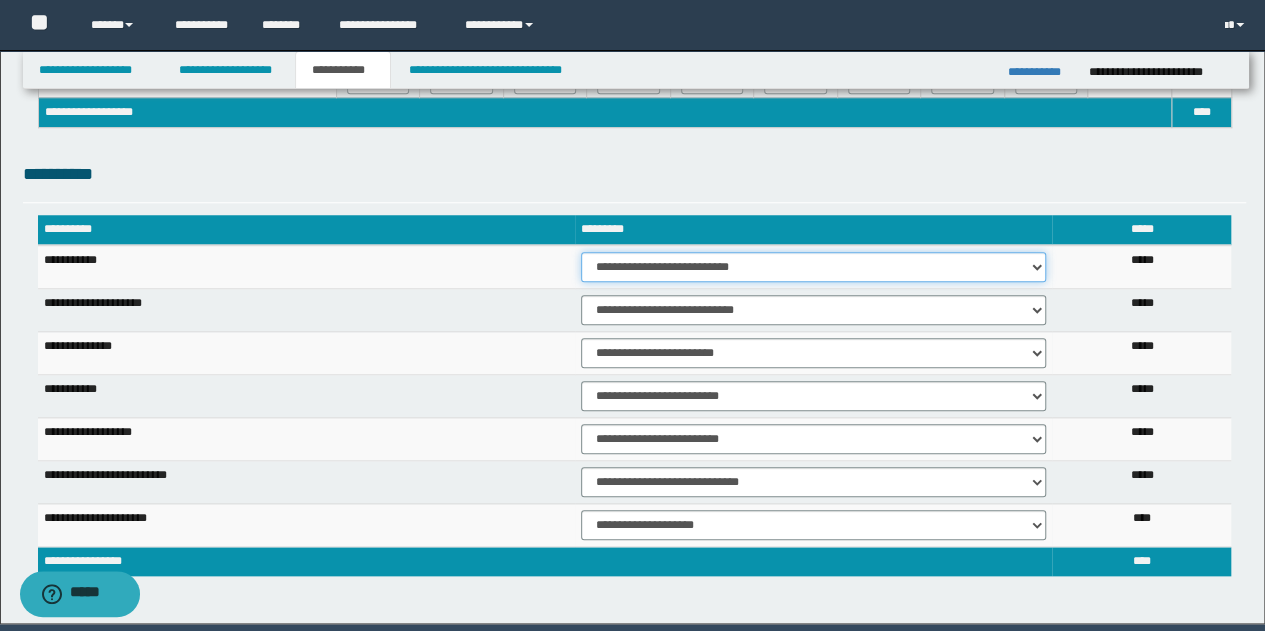 click on "**********" at bounding box center (814, 267) 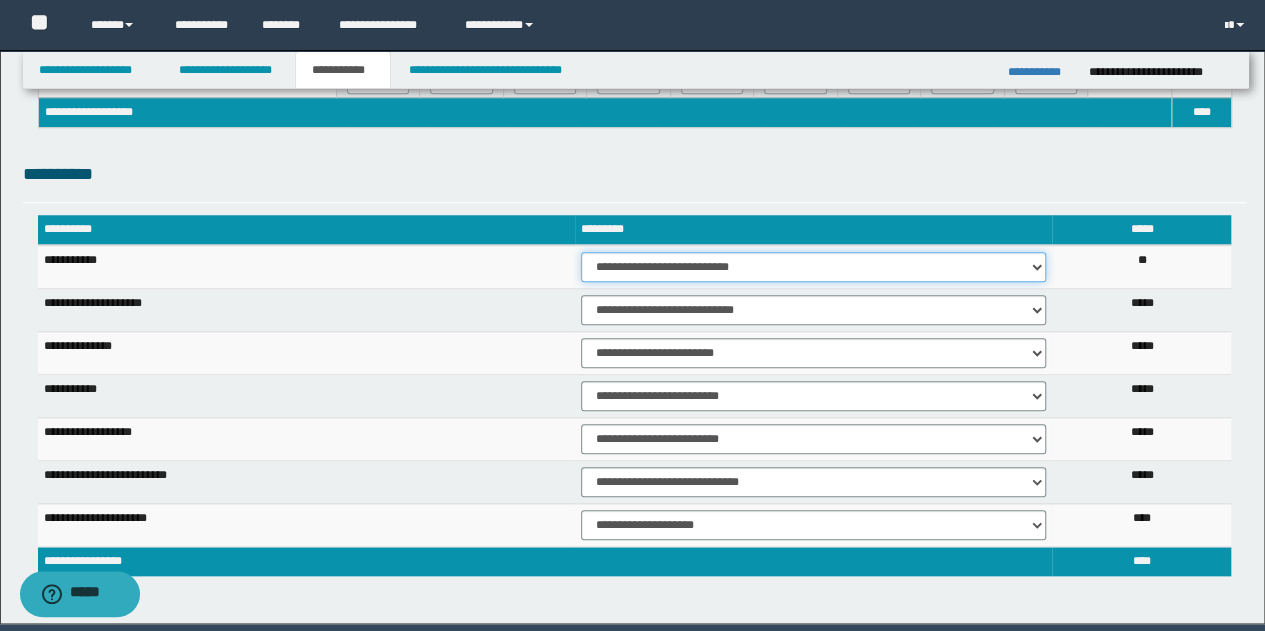 click on "**********" at bounding box center (814, 267) 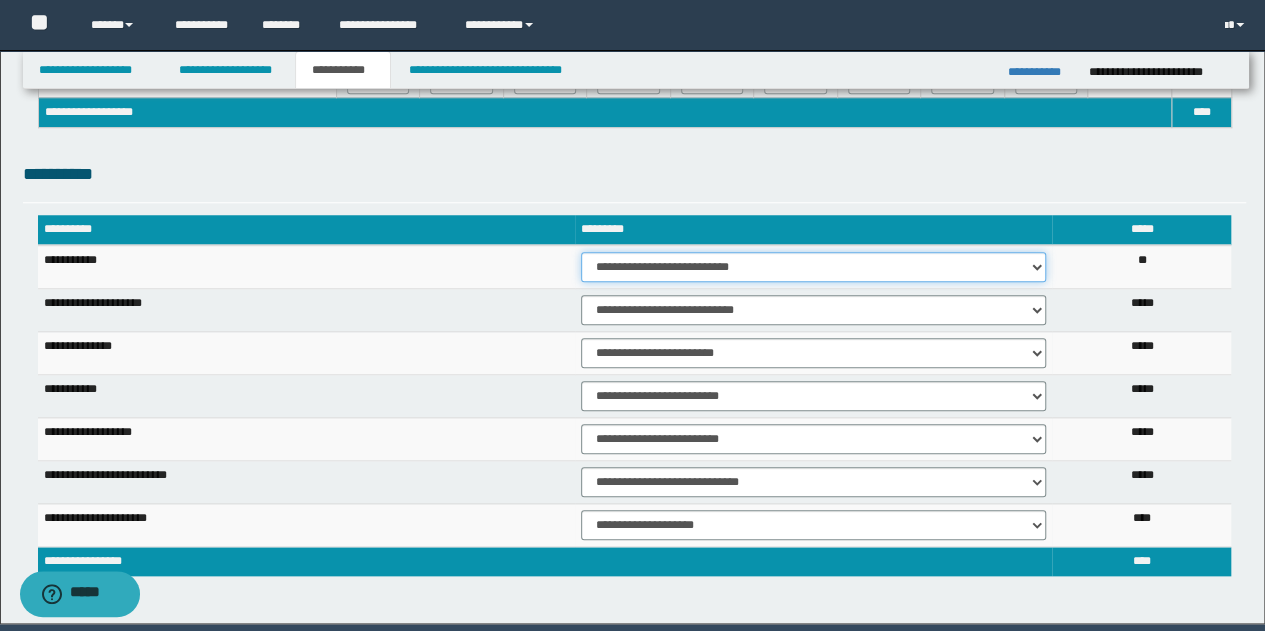 select on "***" 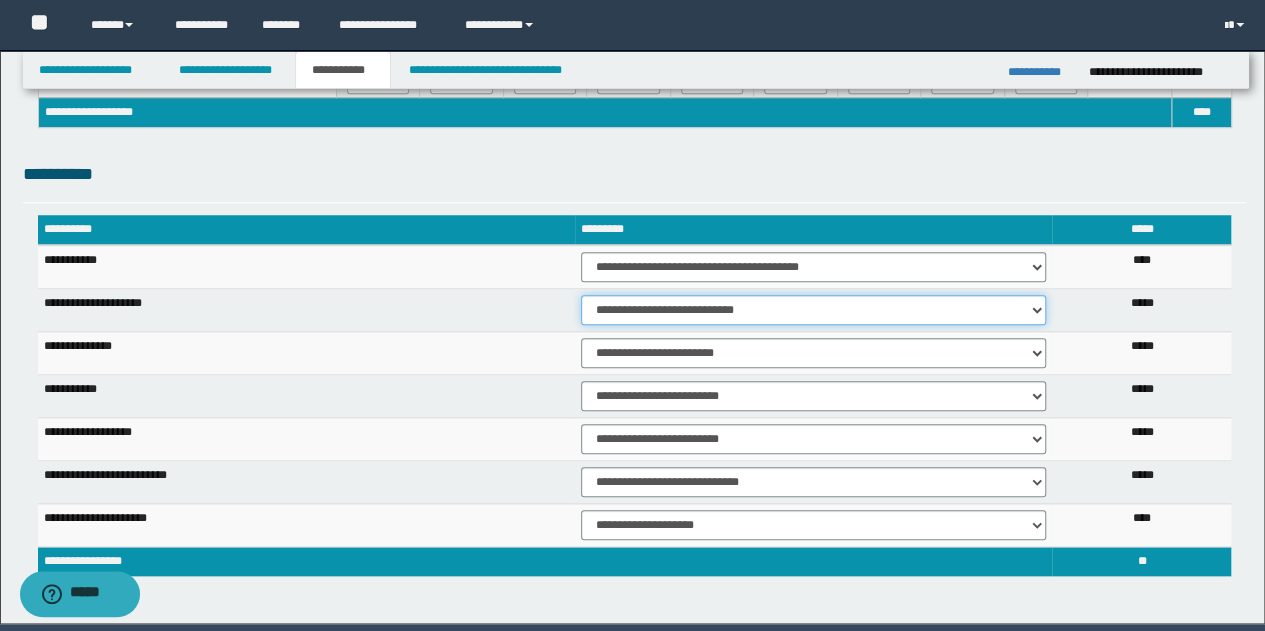 click on "**********" at bounding box center [814, 310] 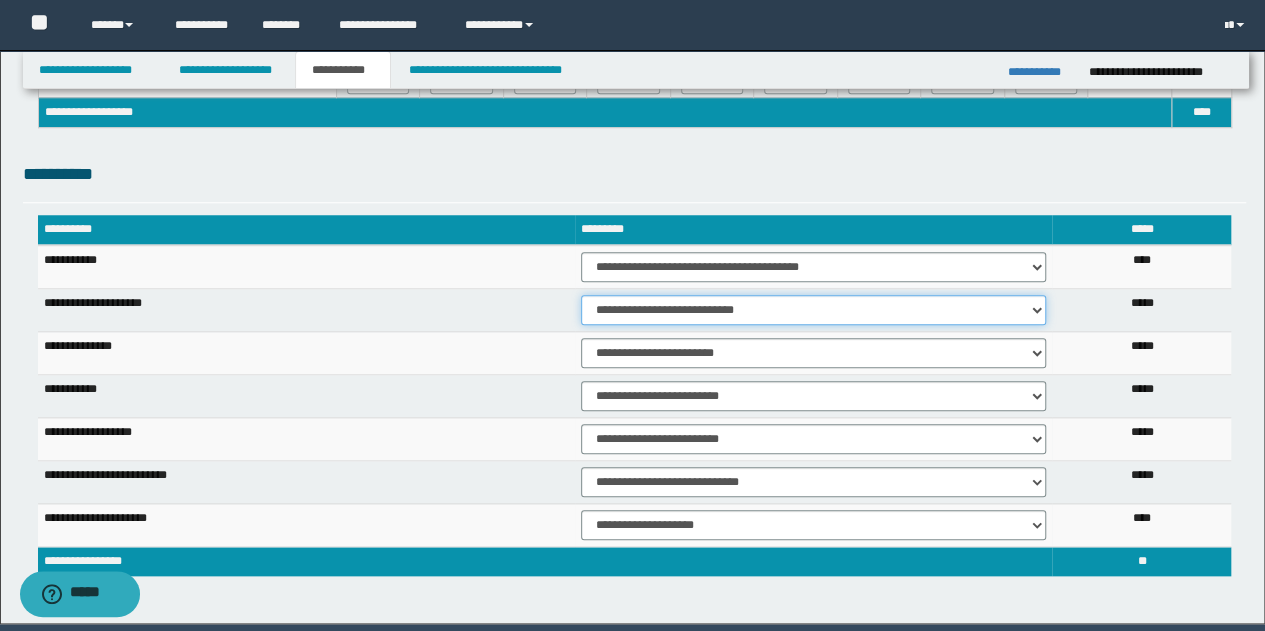 select on "***" 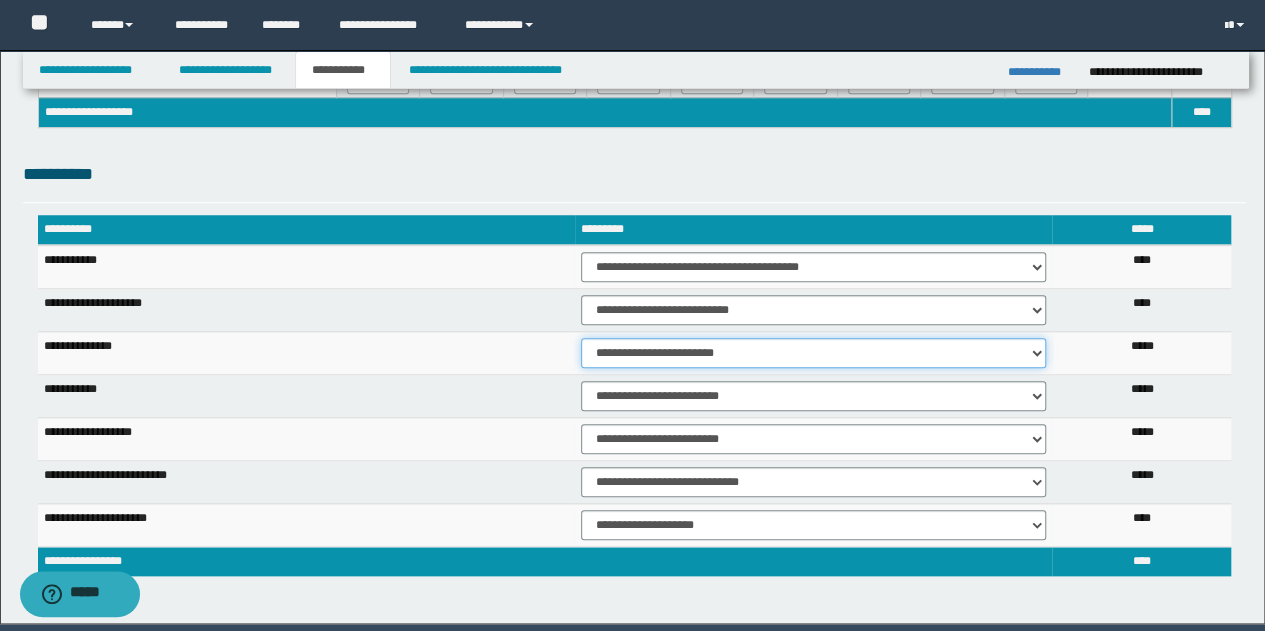 click on "**********" at bounding box center (814, 353) 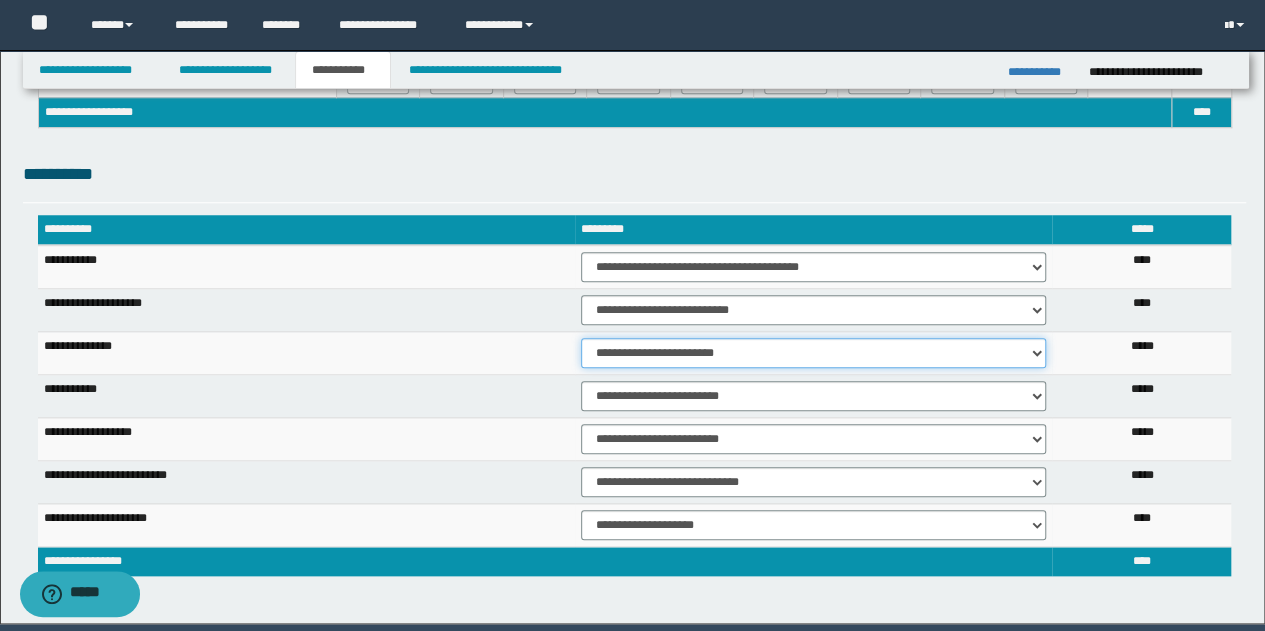 select on "***" 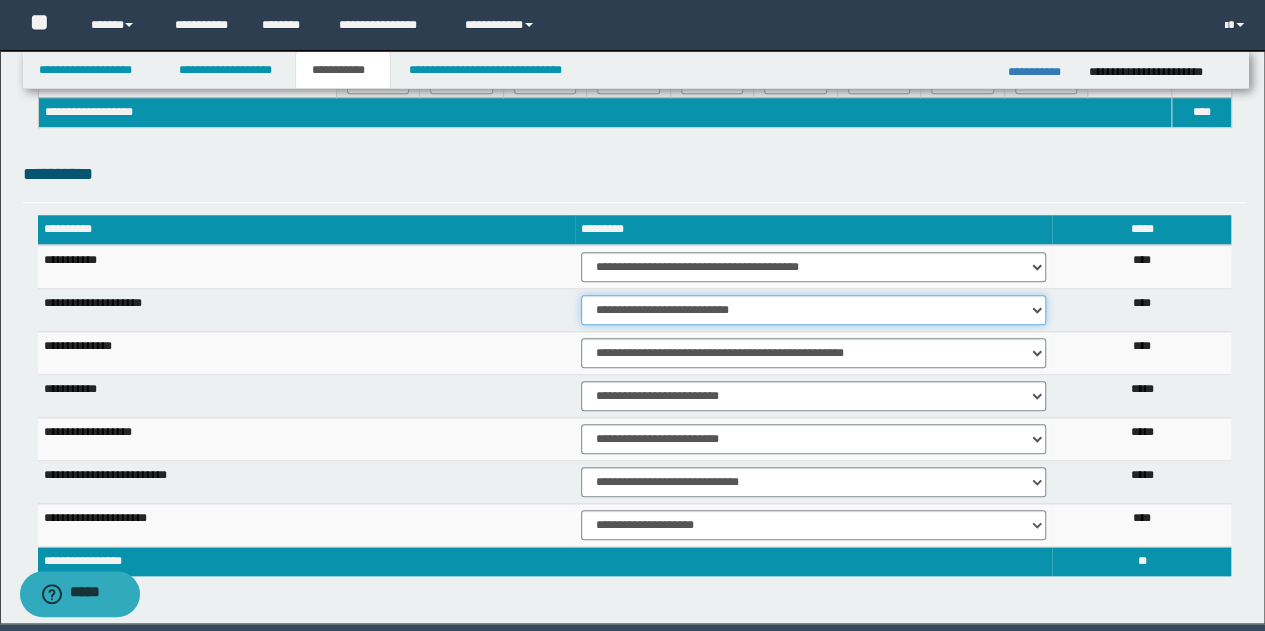 click on "**********" at bounding box center [814, 310] 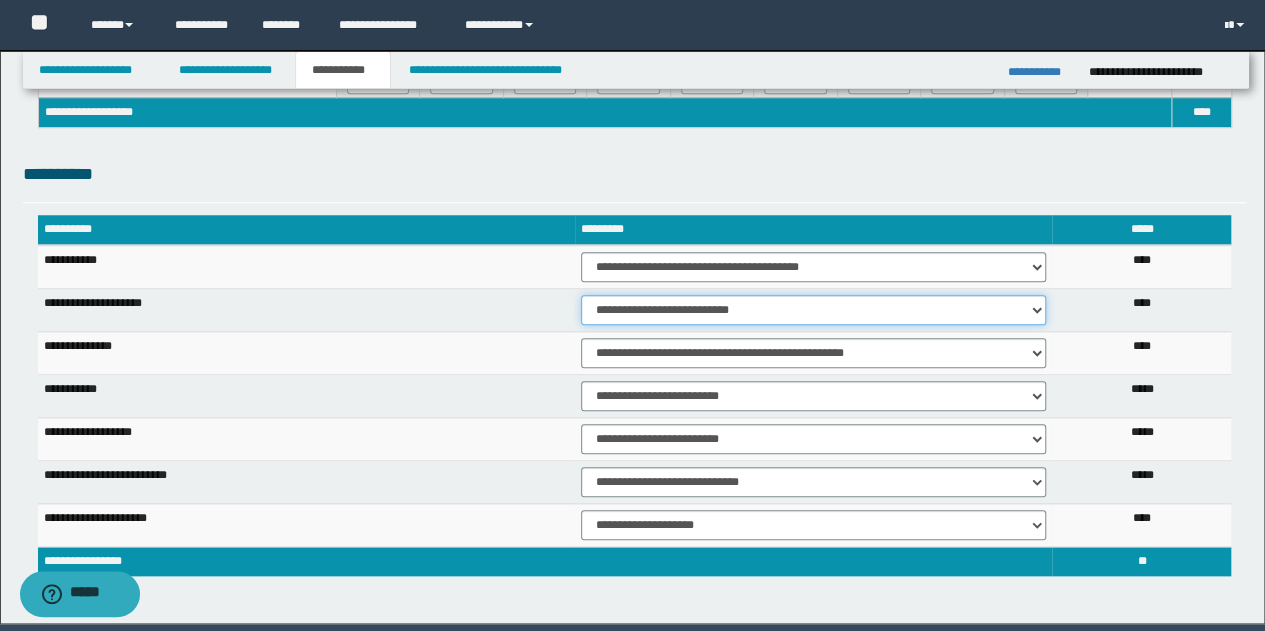click on "**********" at bounding box center (814, 310) 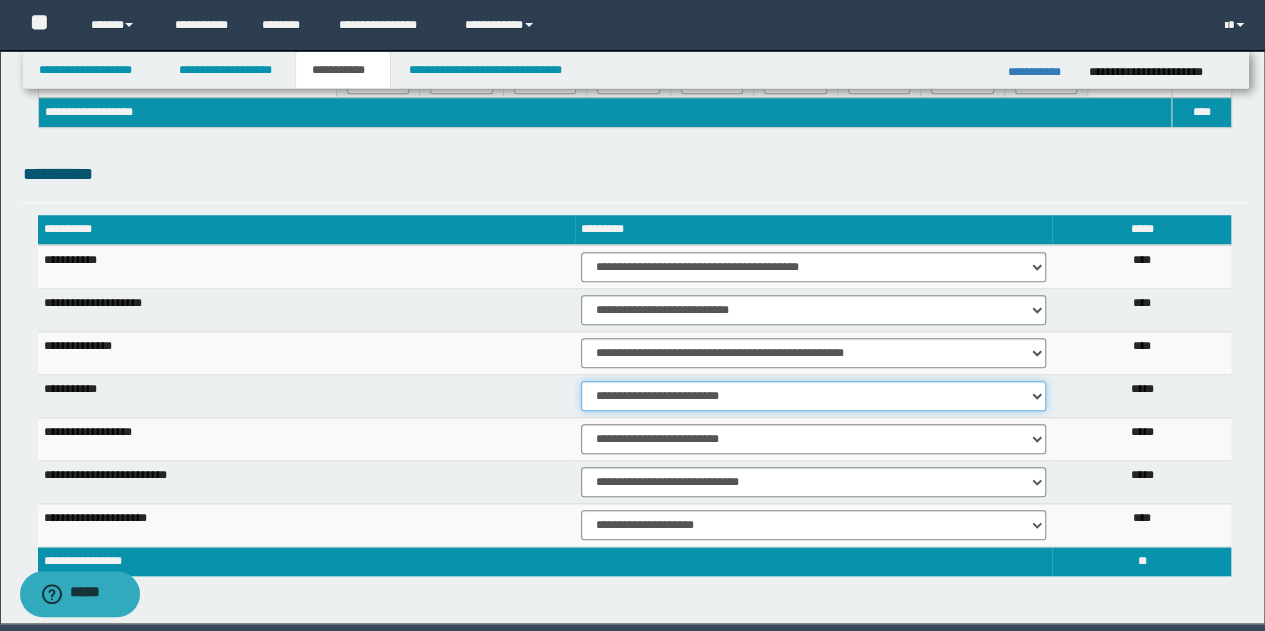 click on "**********" at bounding box center (814, 396) 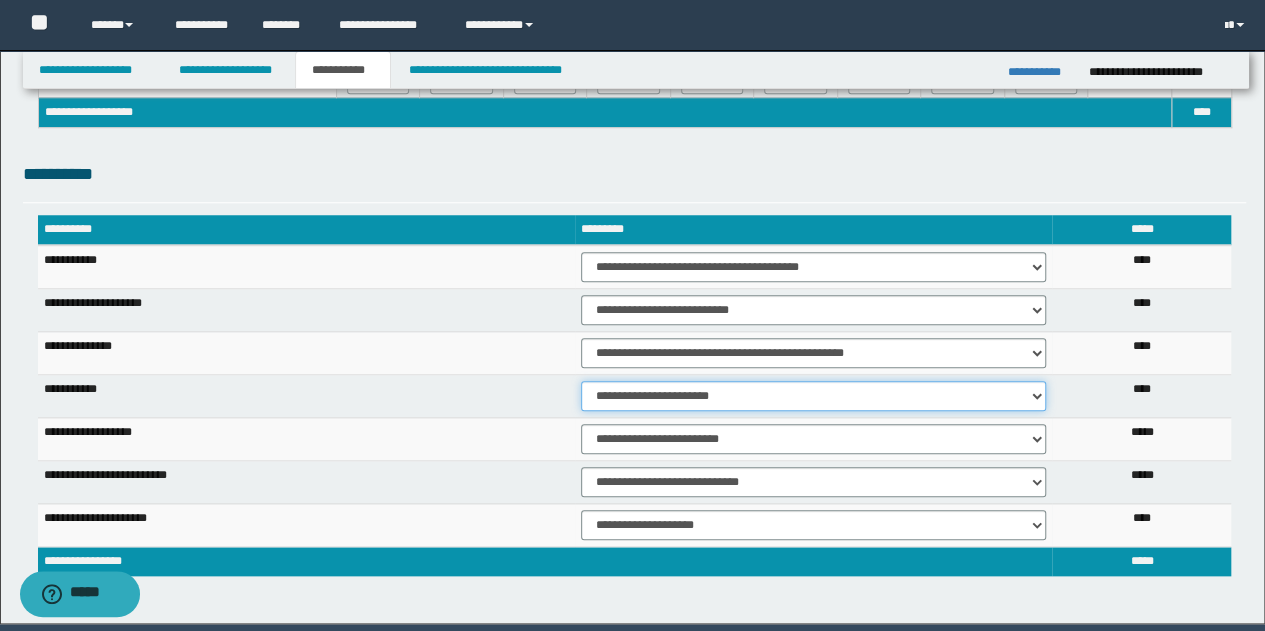 click on "**********" at bounding box center [814, 396] 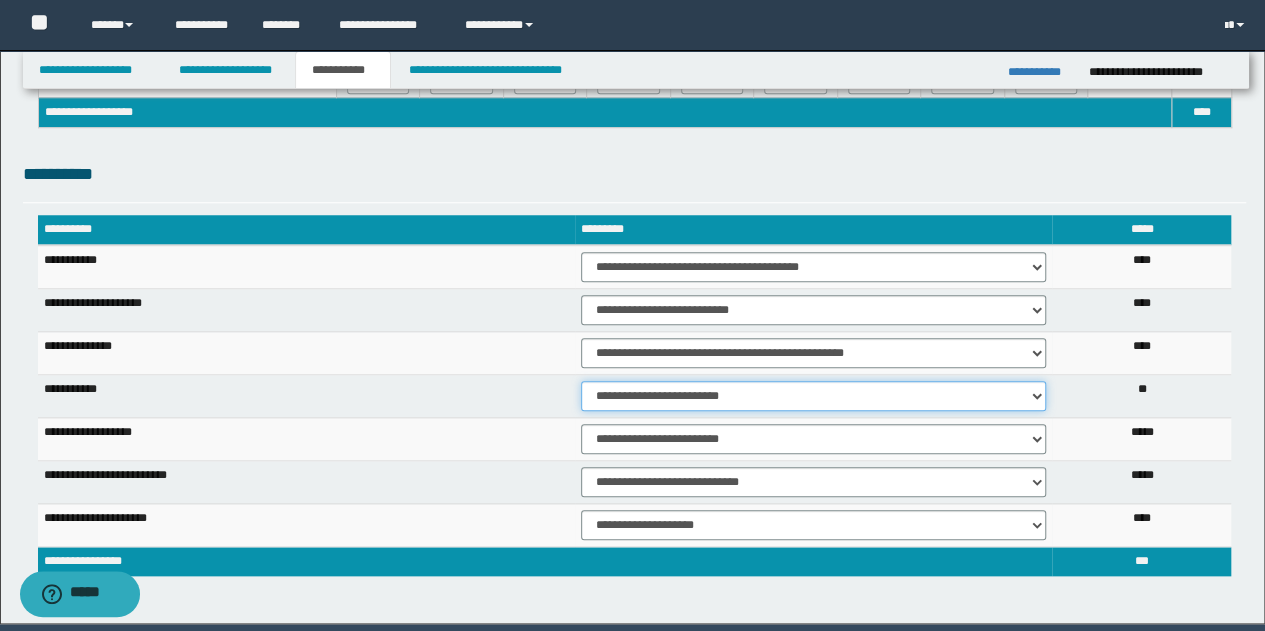 click on "**********" at bounding box center [814, 396] 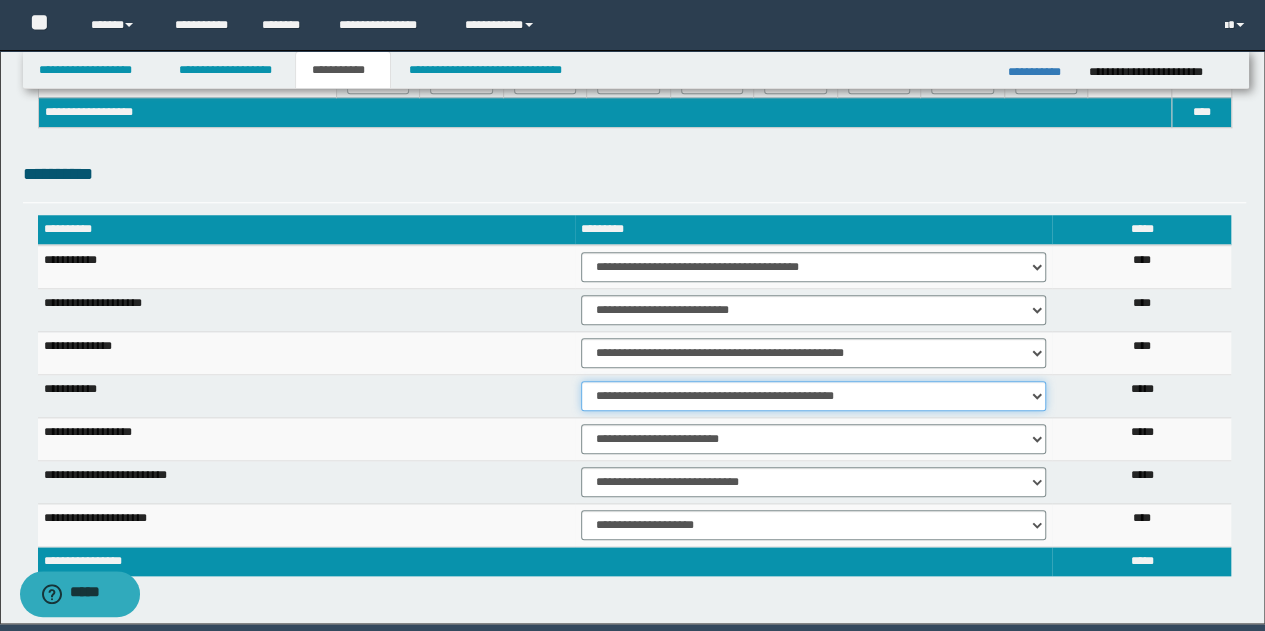 click on "**********" at bounding box center [814, 396] 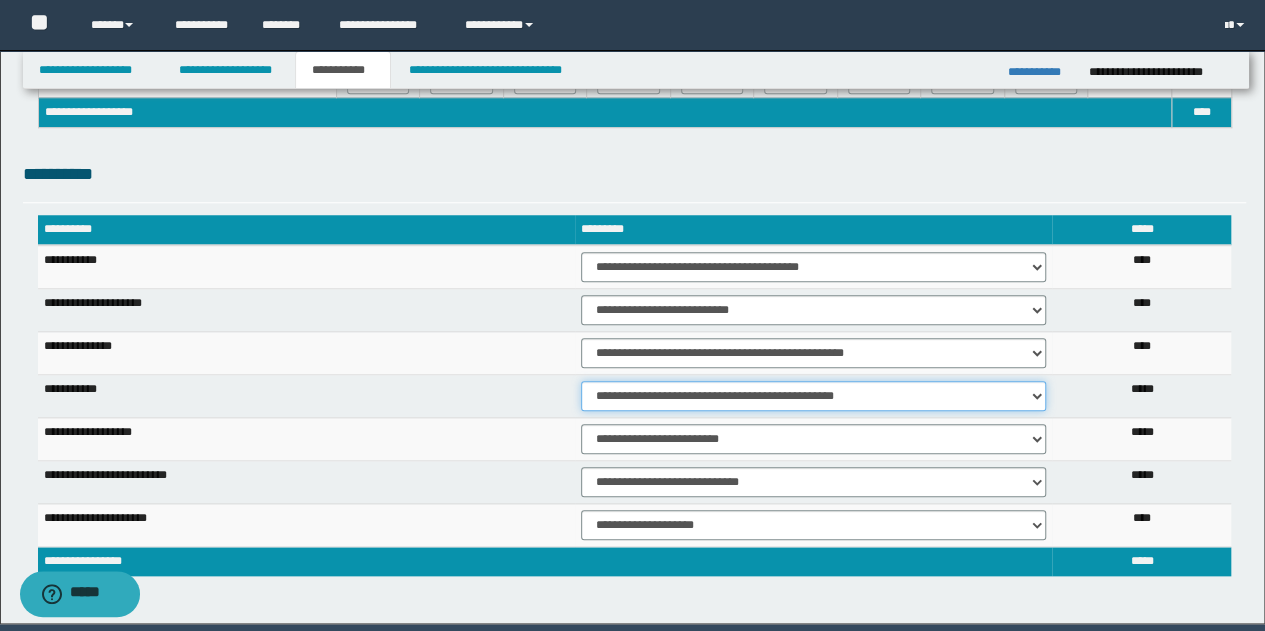 click on "**********" at bounding box center [814, 396] 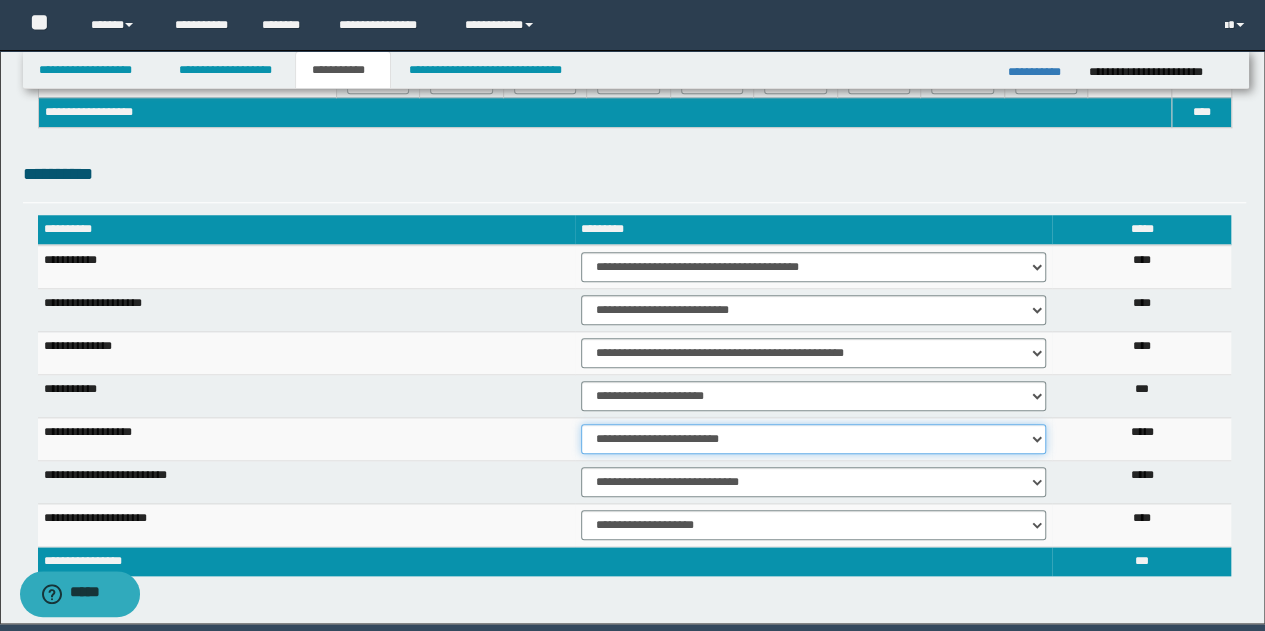 click on "**********" at bounding box center (814, 439) 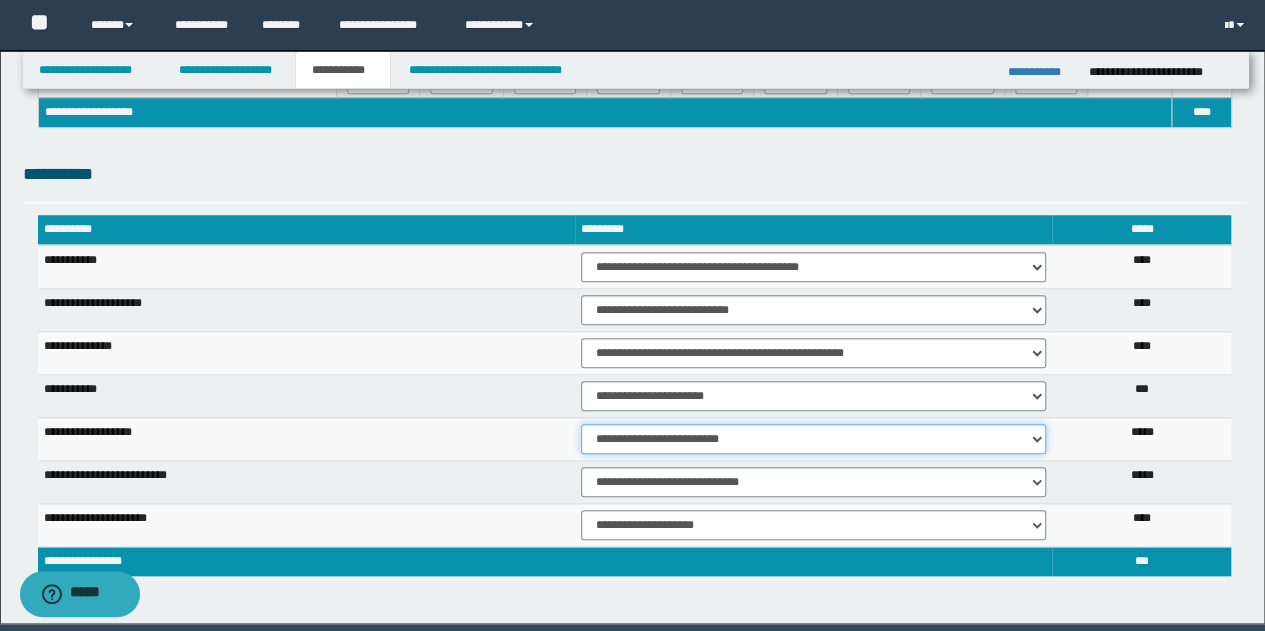 select on "*" 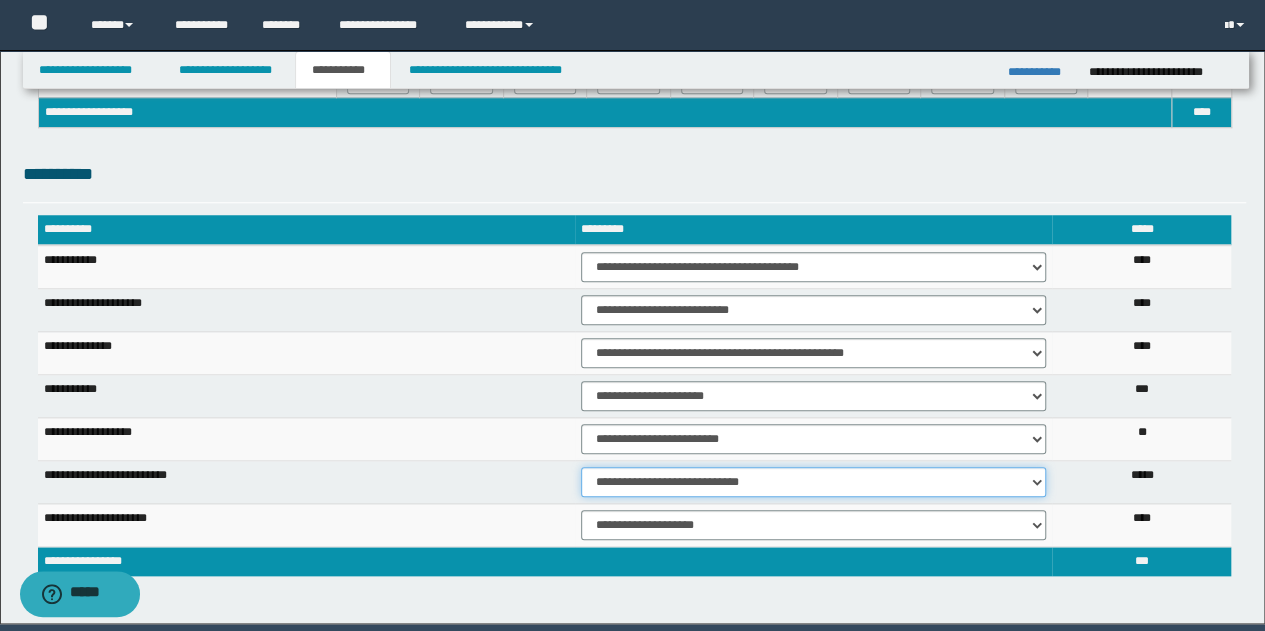 click on "**********" at bounding box center (814, 482) 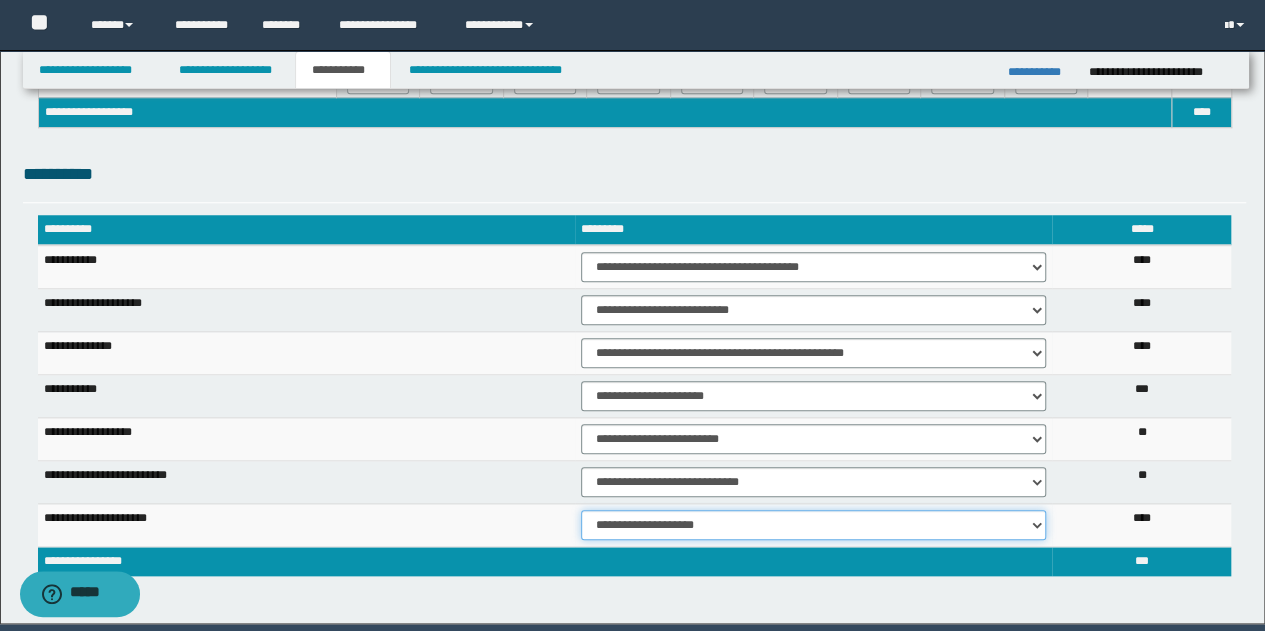 click on "**********" at bounding box center [814, 525] 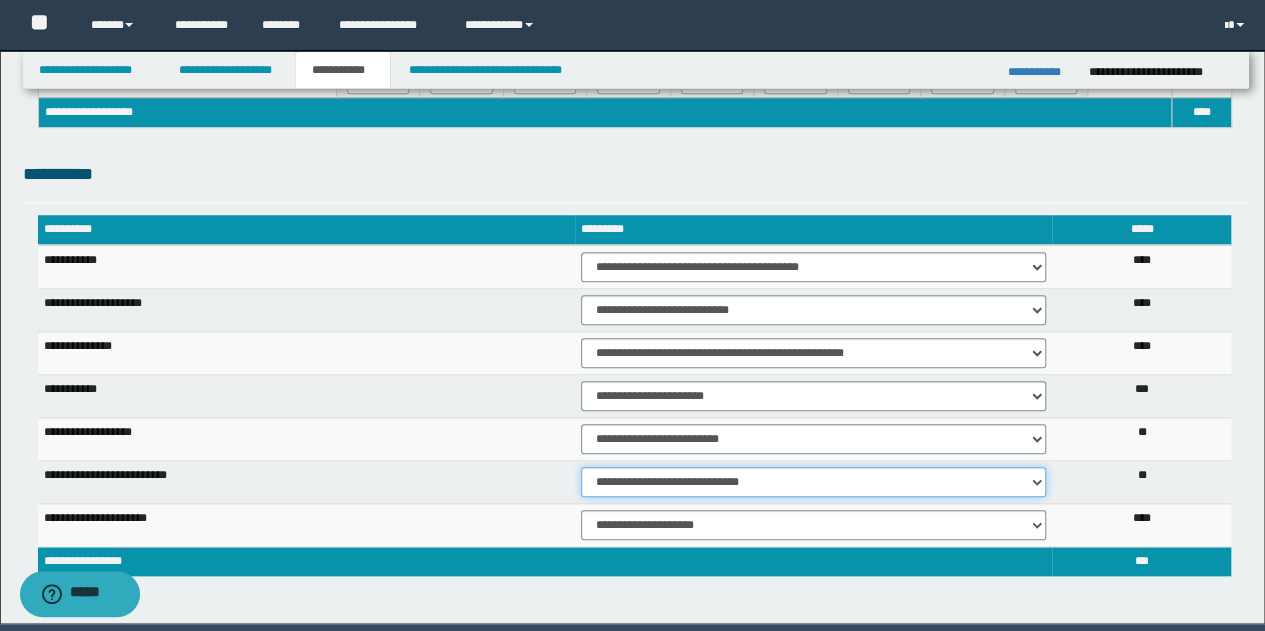 click on "**********" at bounding box center [814, 482] 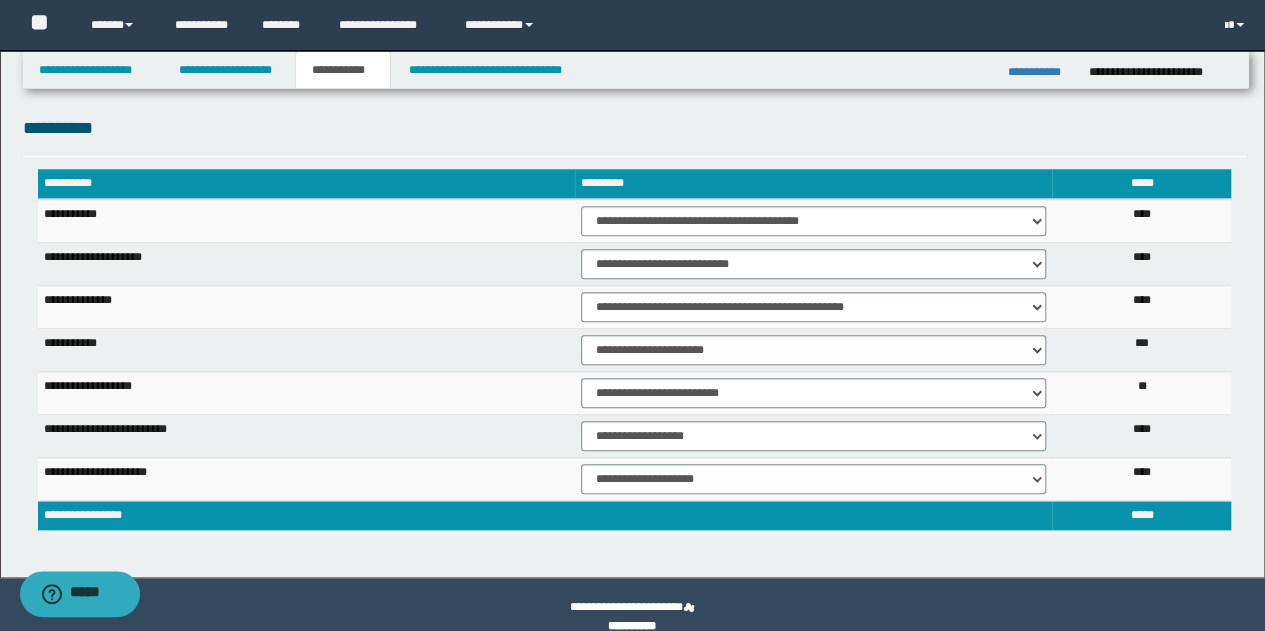 scroll, scrollTop: 870, scrollLeft: 0, axis: vertical 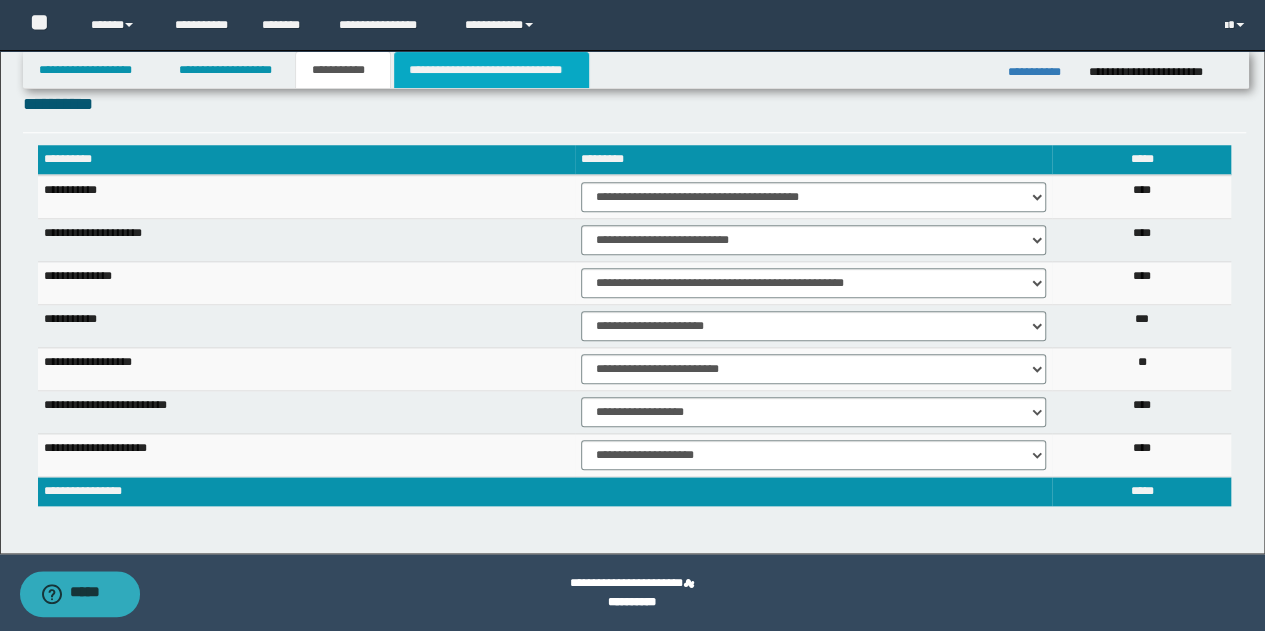 click on "**********" at bounding box center [491, 70] 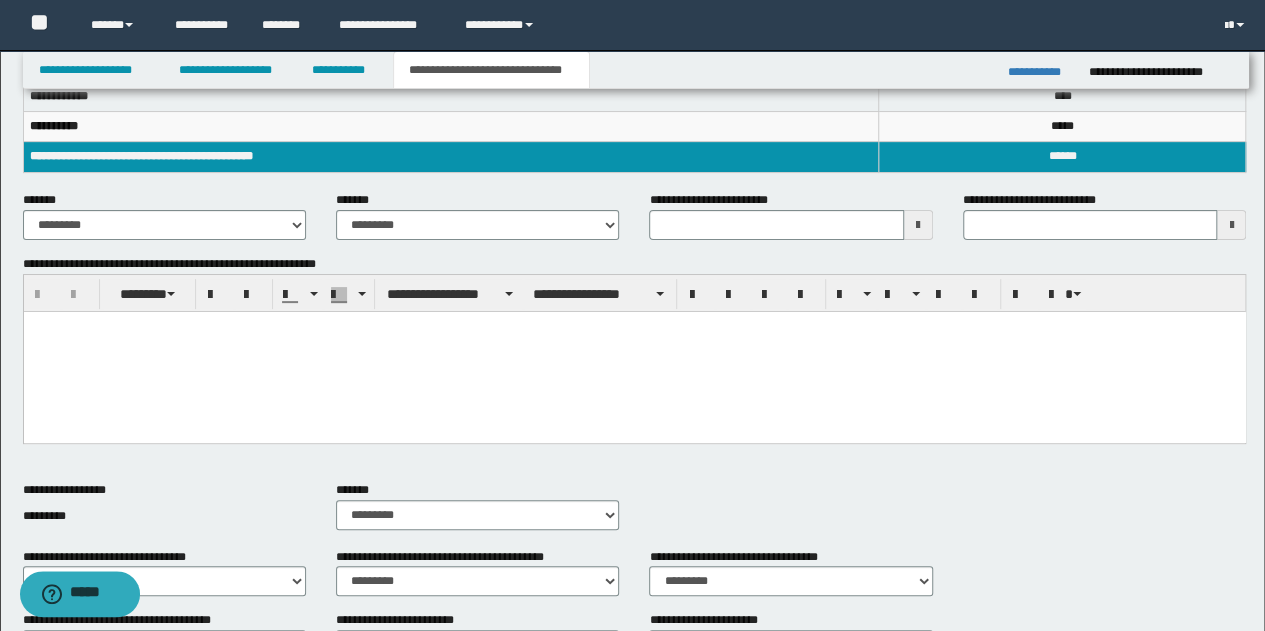 scroll, scrollTop: 0, scrollLeft: 0, axis: both 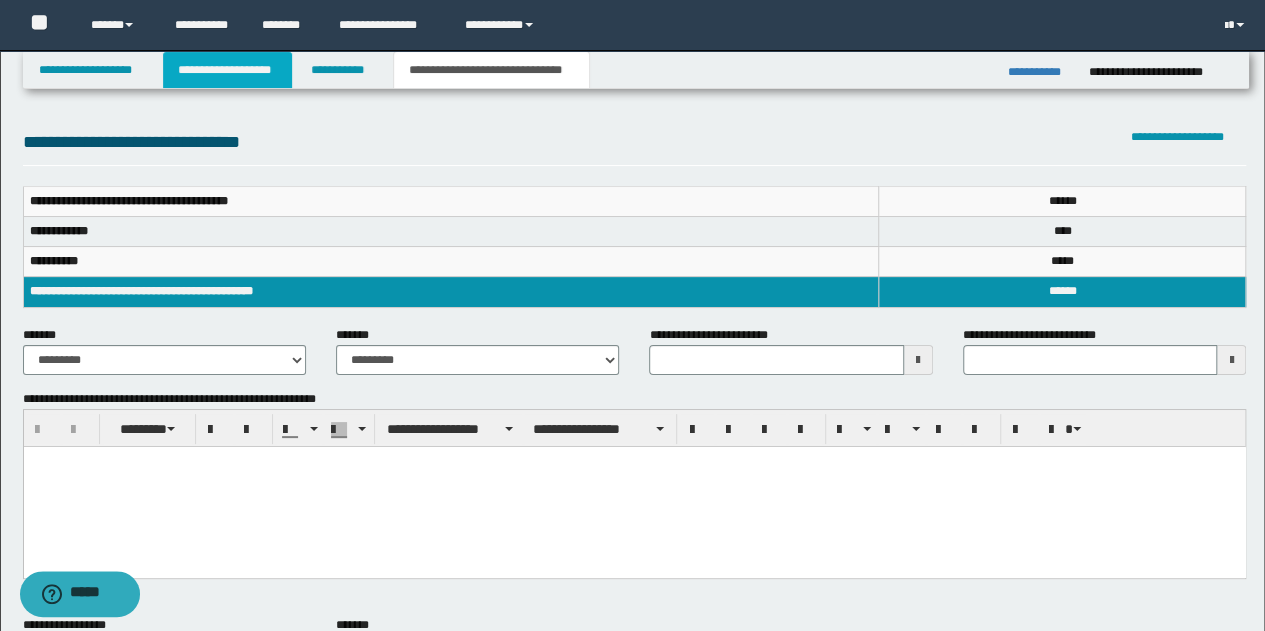 click on "**********" at bounding box center [227, 70] 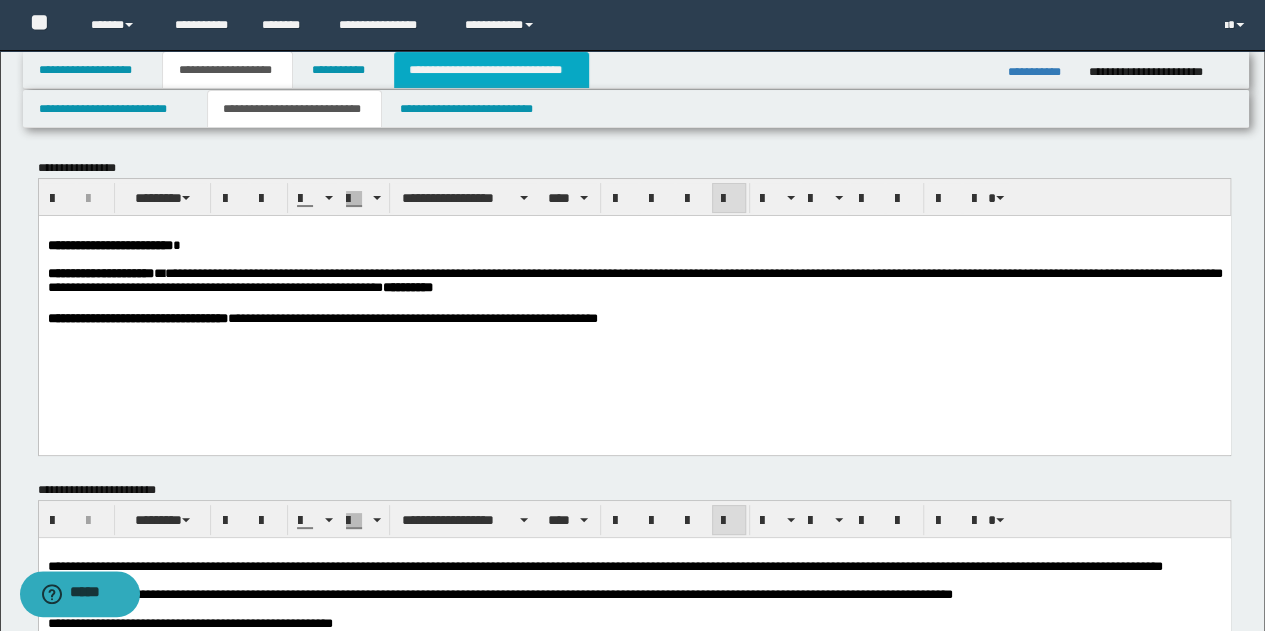 click on "**********" at bounding box center [491, 70] 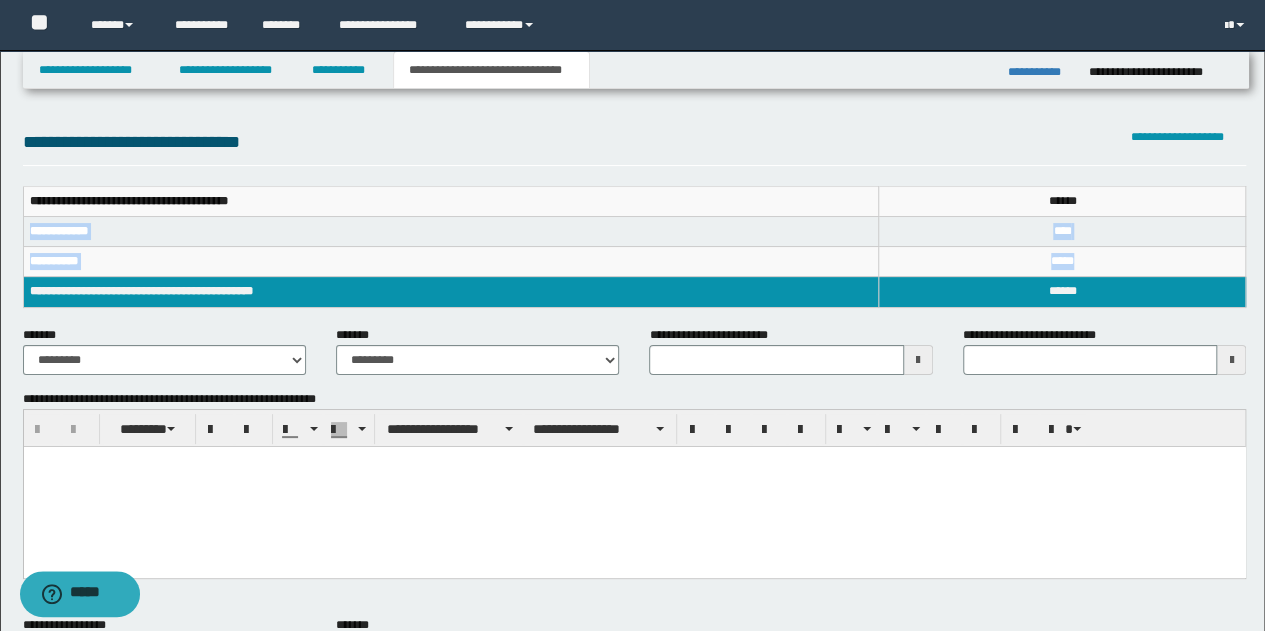 drag, startPoint x: 30, startPoint y: 229, endPoint x: 1100, endPoint y: 257, distance: 1070.3663 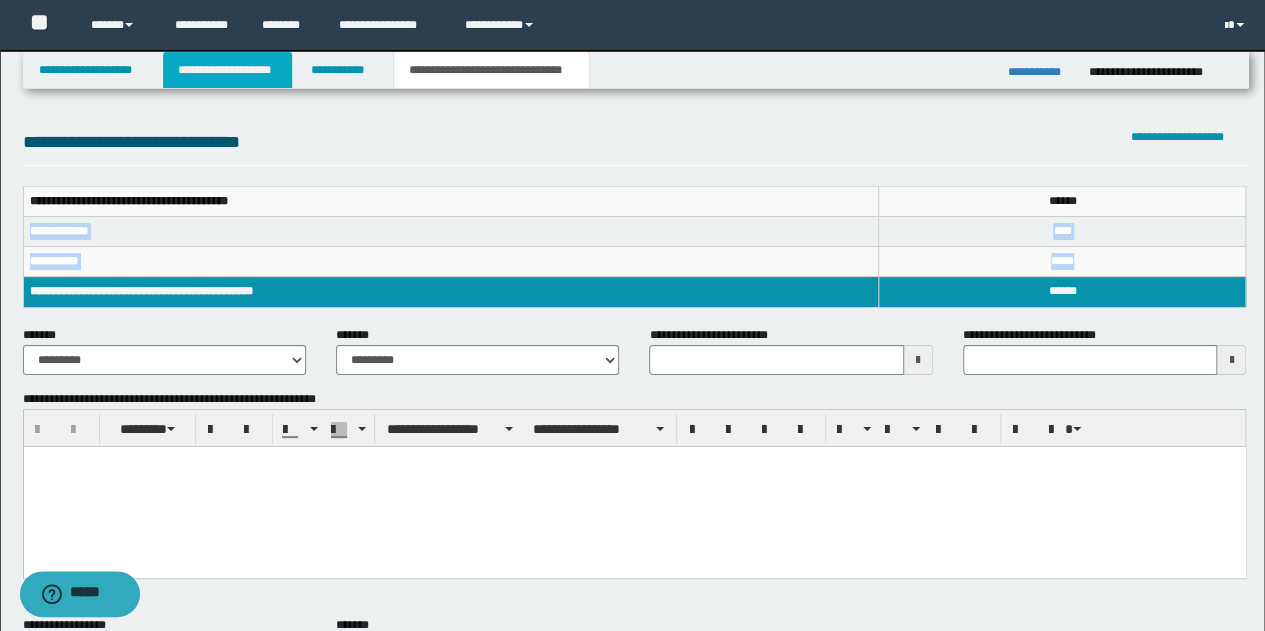 click on "**********" at bounding box center (227, 70) 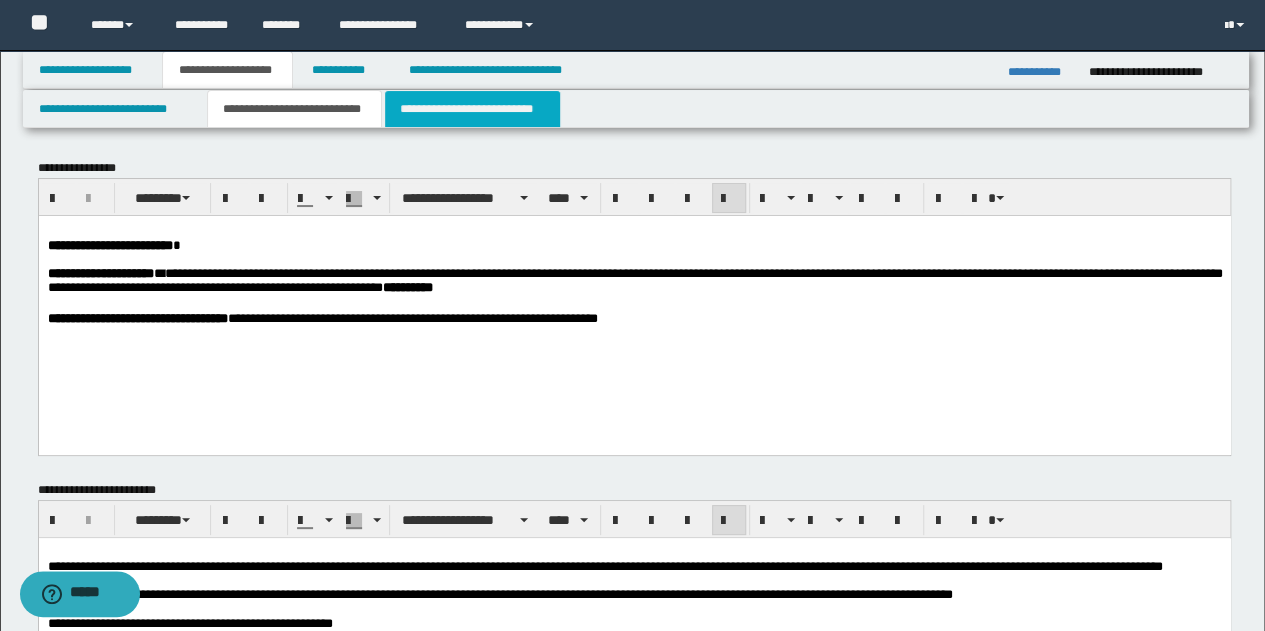 click on "**********" at bounding box center [472, 109] 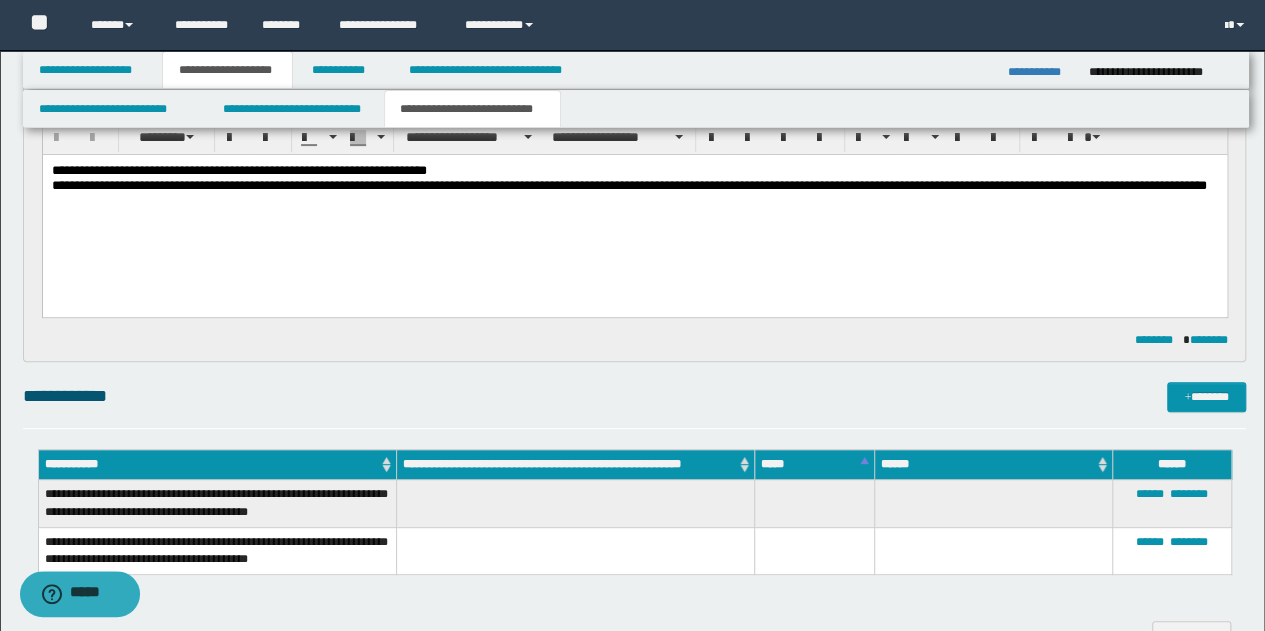 scroll, scrollTop: 0, scrollLeft: 0, axis: both 